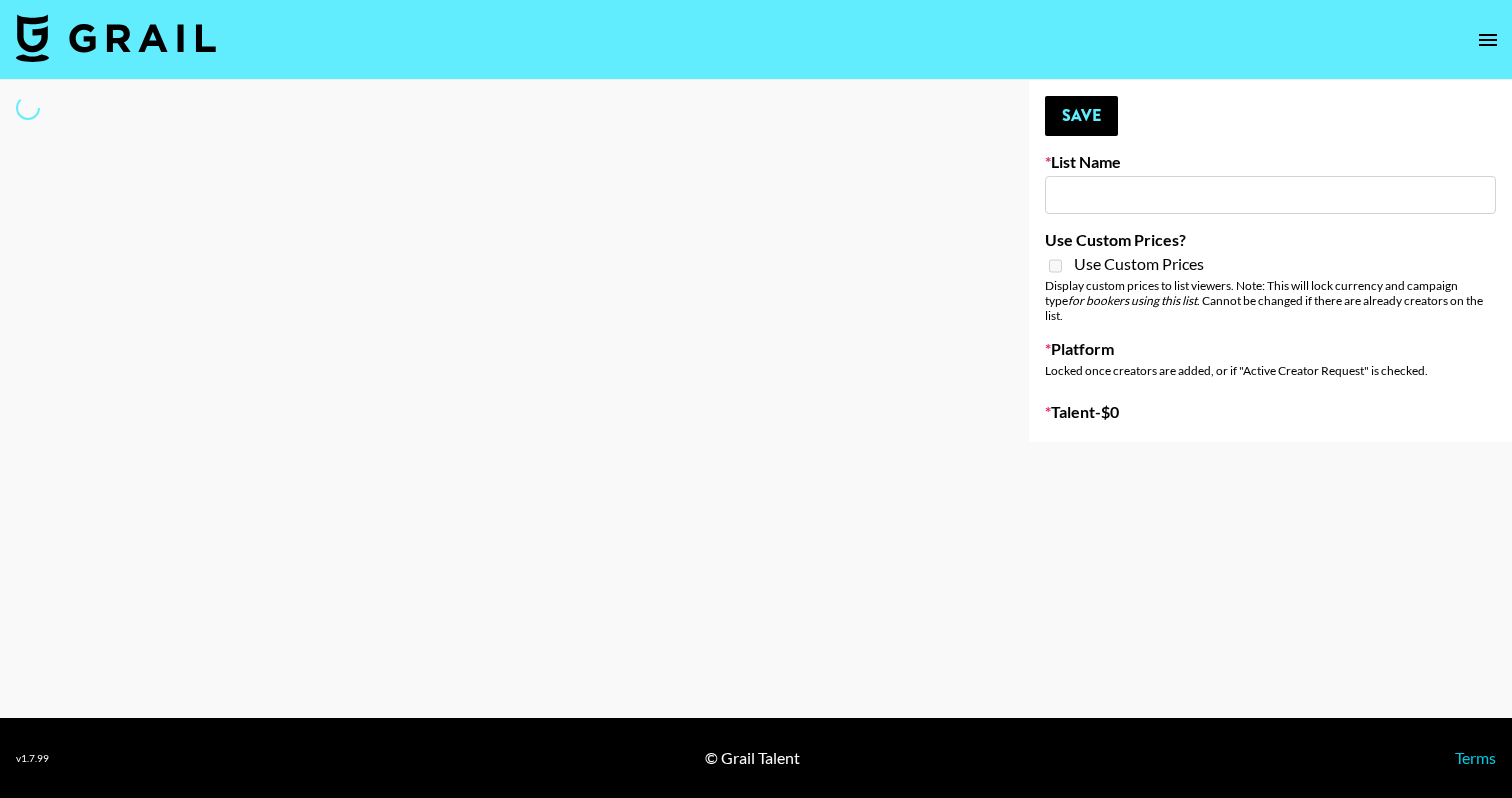 scroll, scrollTop: 0, scrollLeft: 0, axis: both 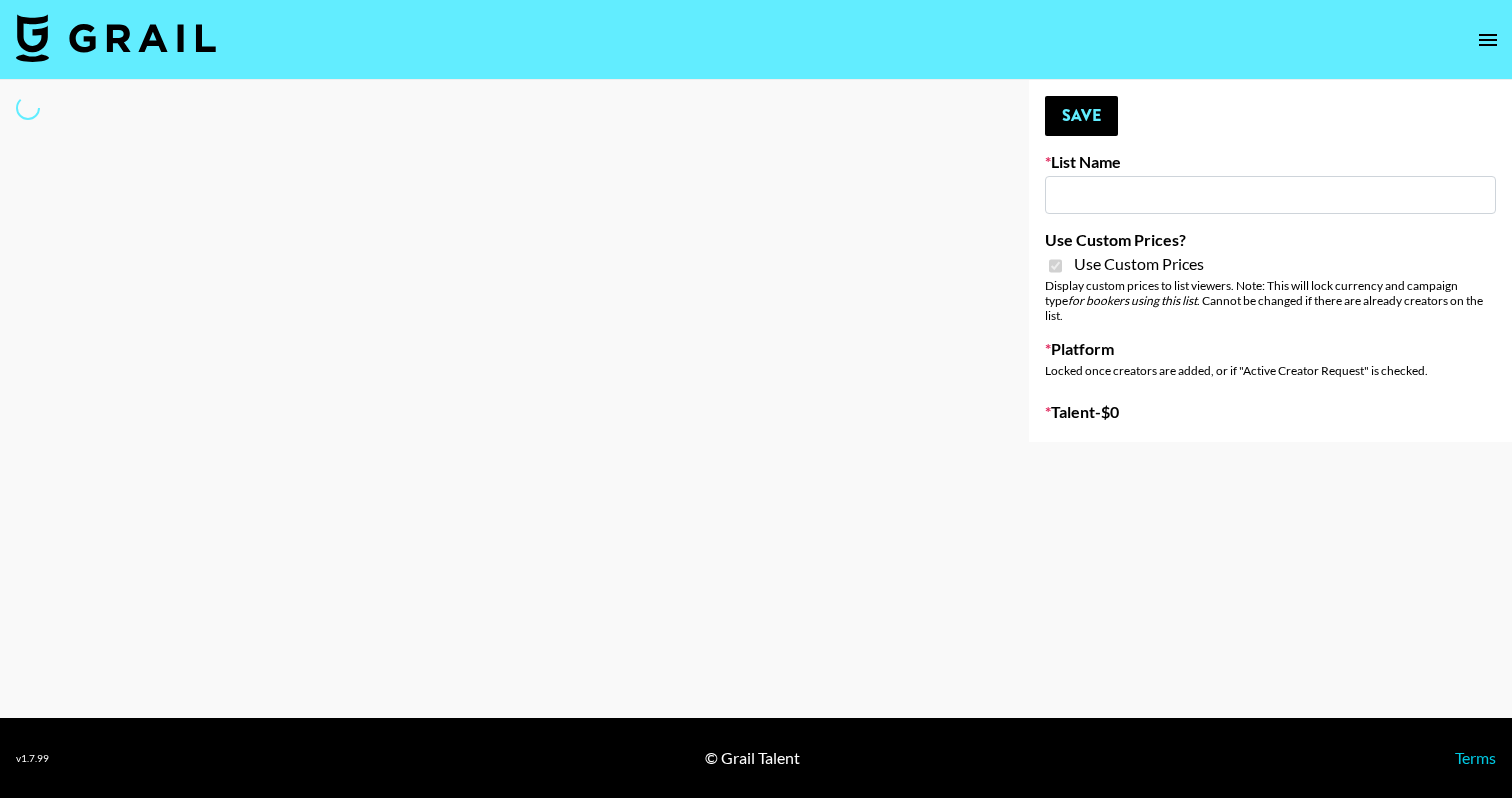 type on "L'Oreal Paris's Voluminous Mascara" 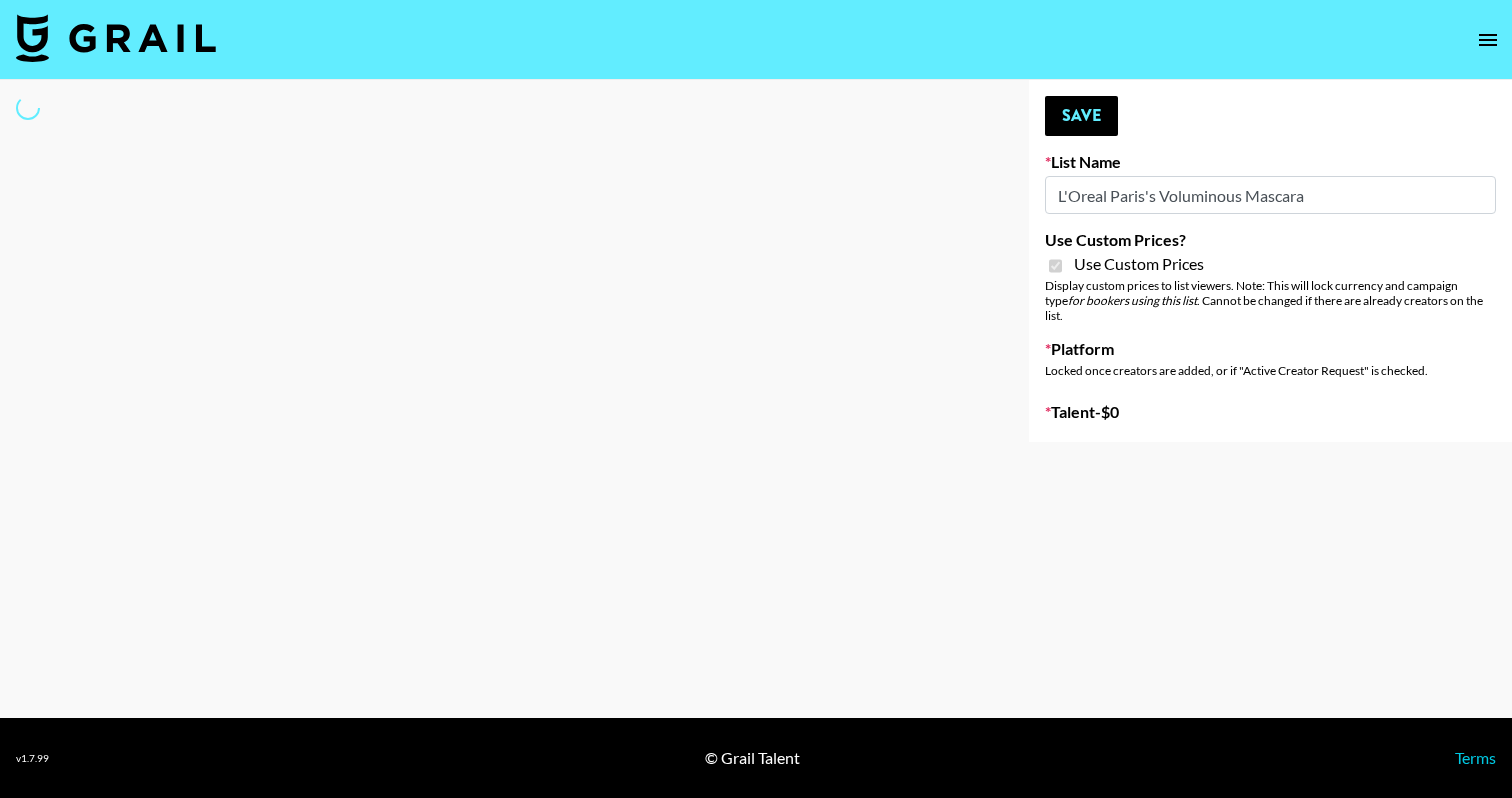 select on "Brand" 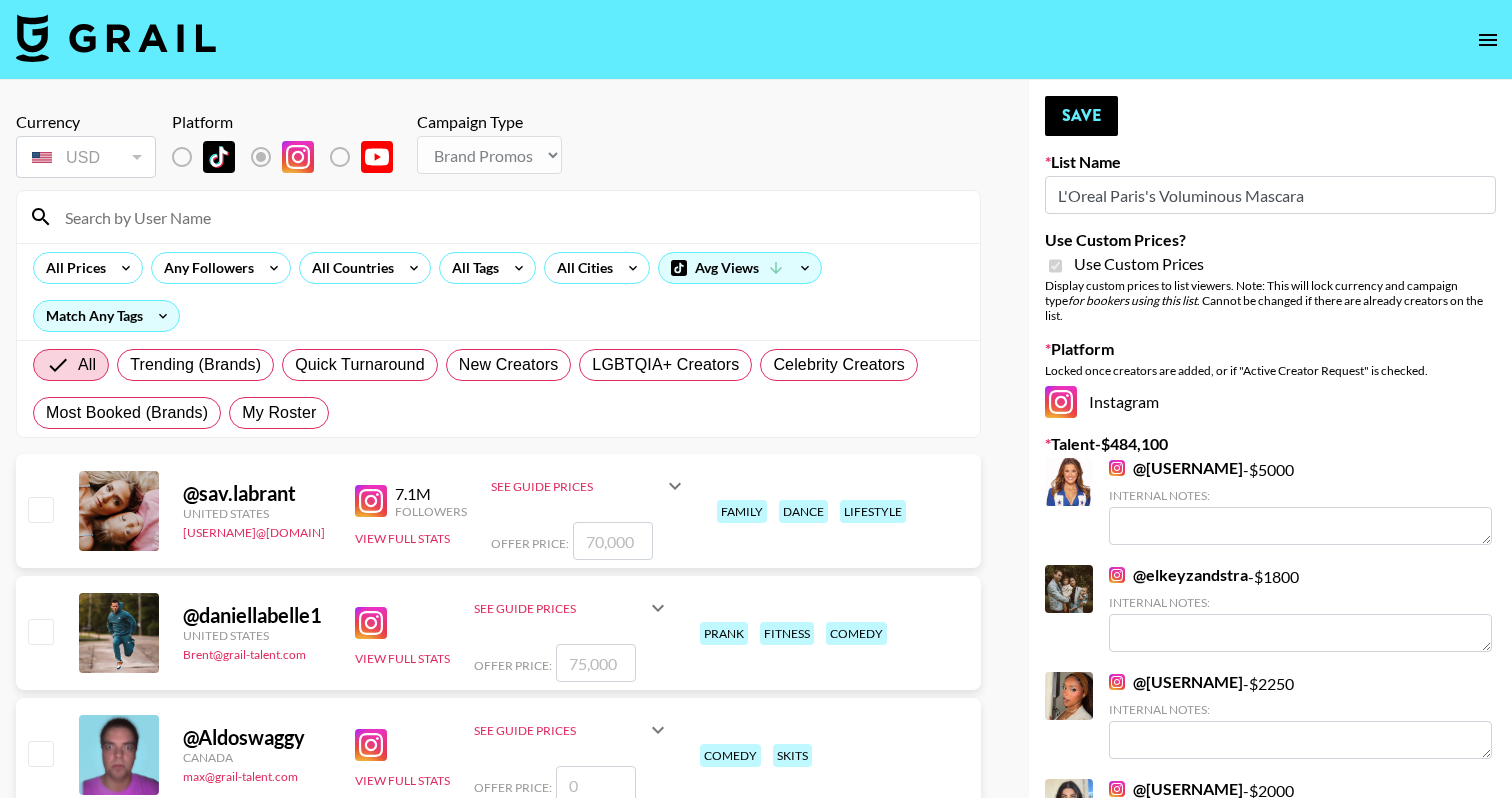 click at bounding box center (510, 217) 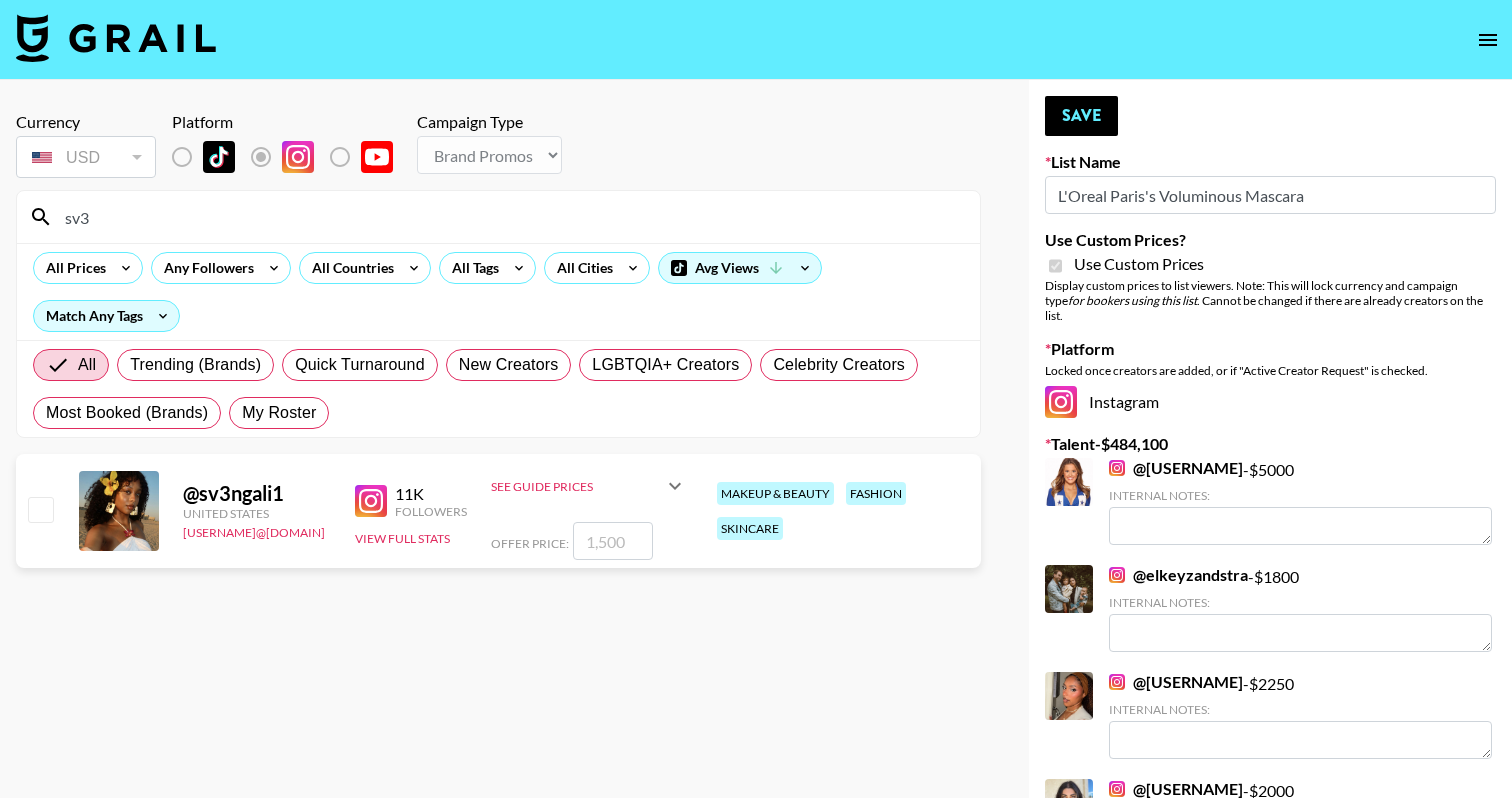 click on "sv3" at bounding box center [510, 217] 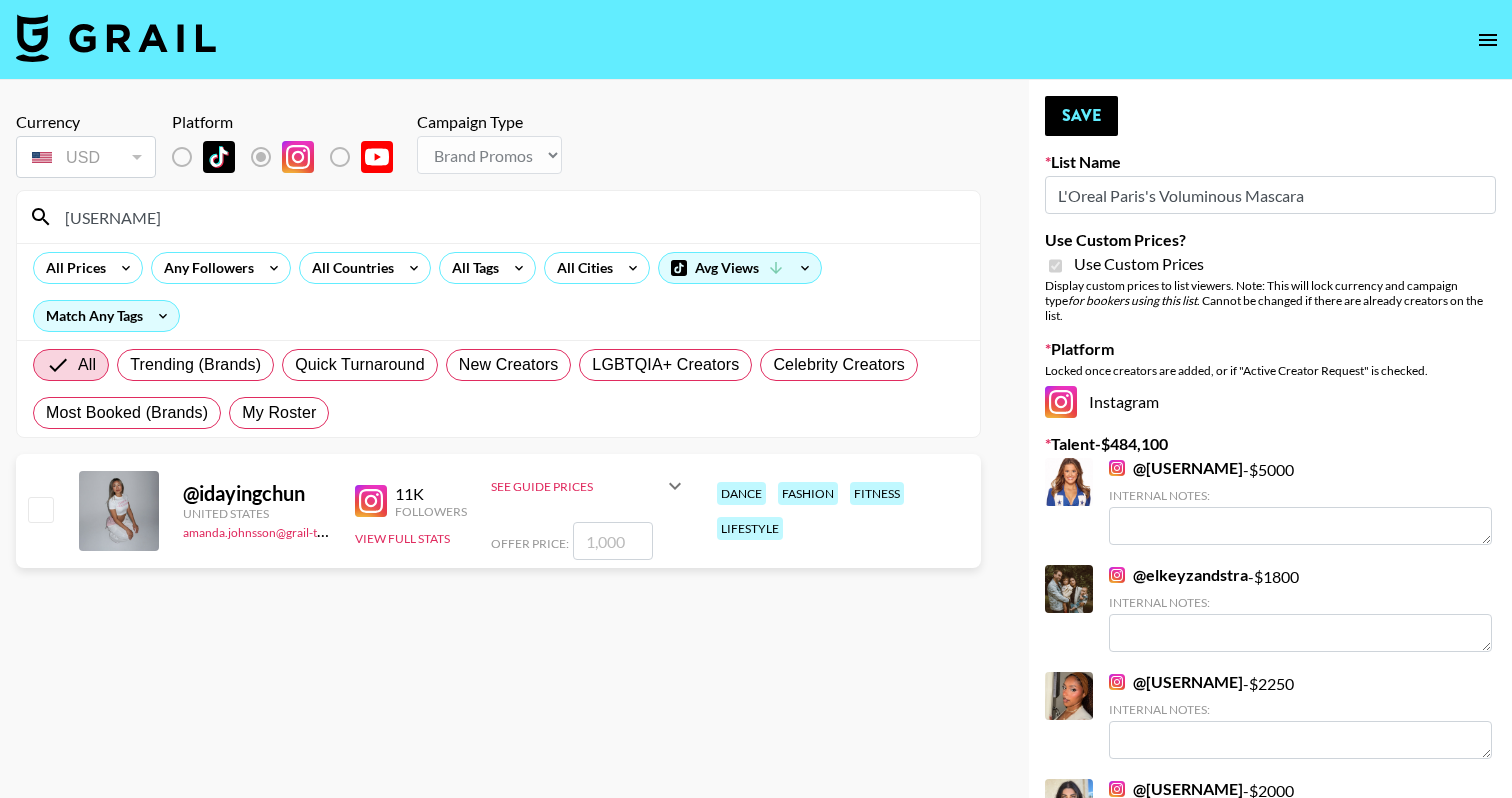 type on "idaying" 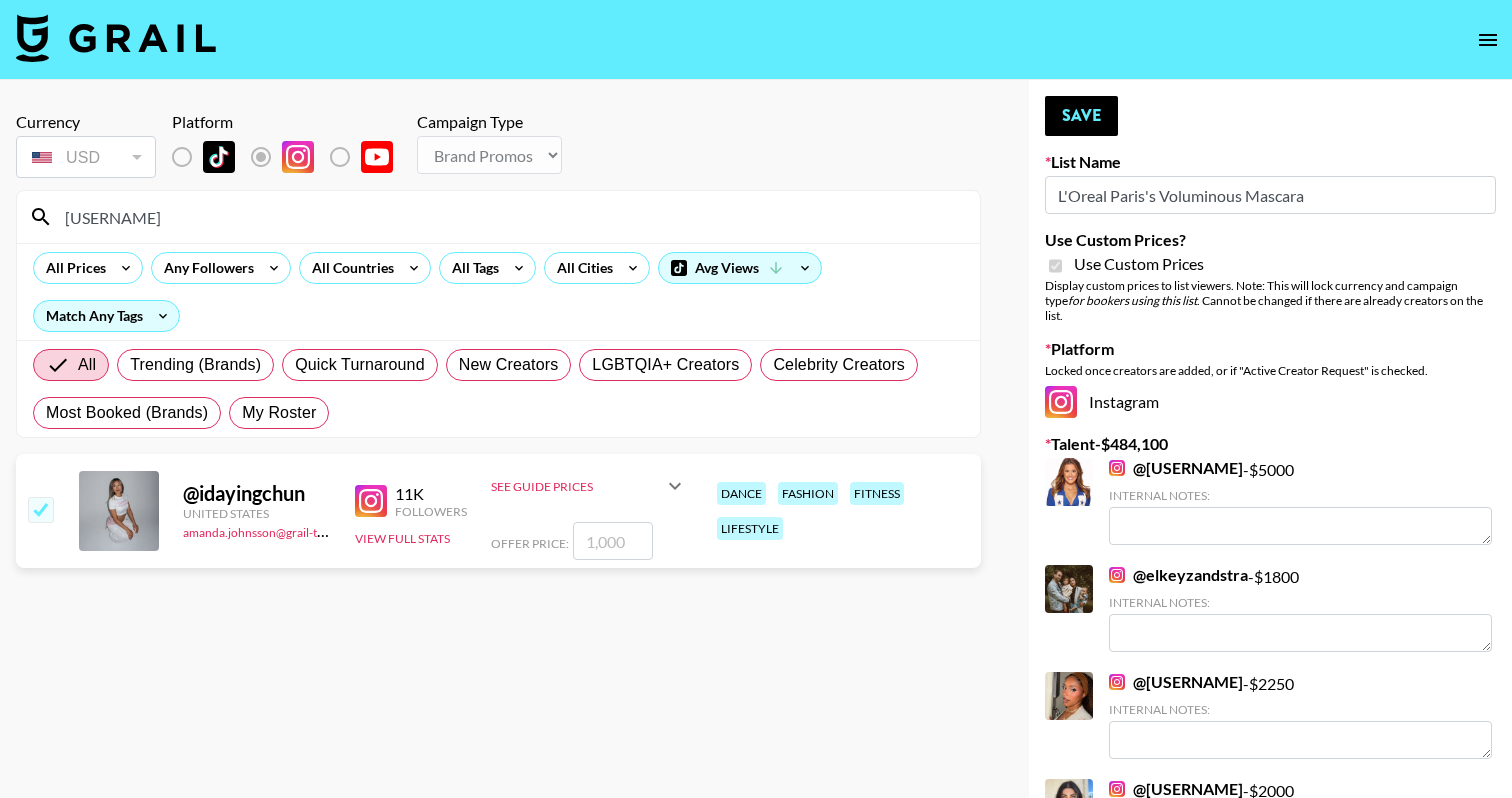 checkbox on "true" 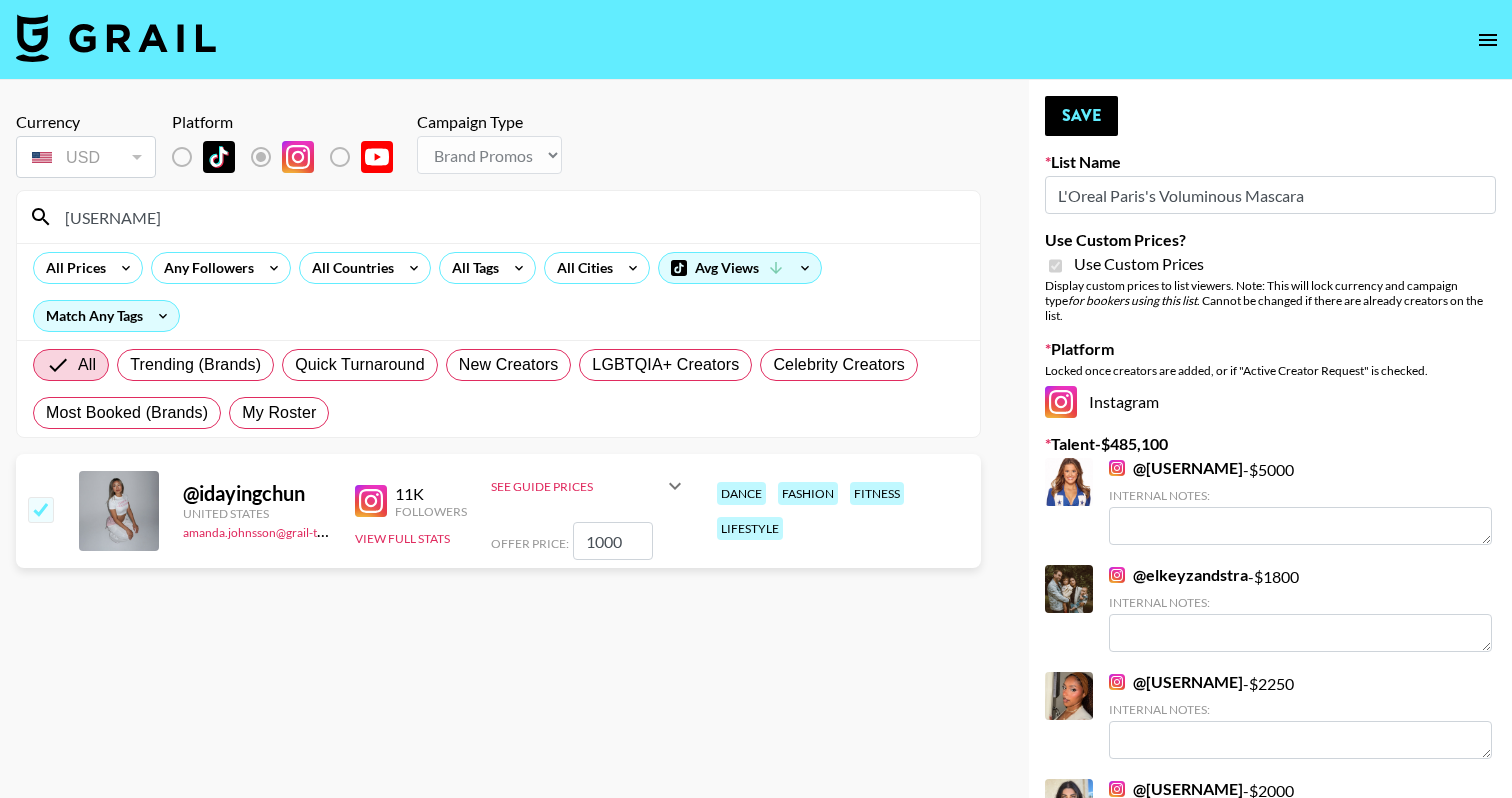 type on "1000" 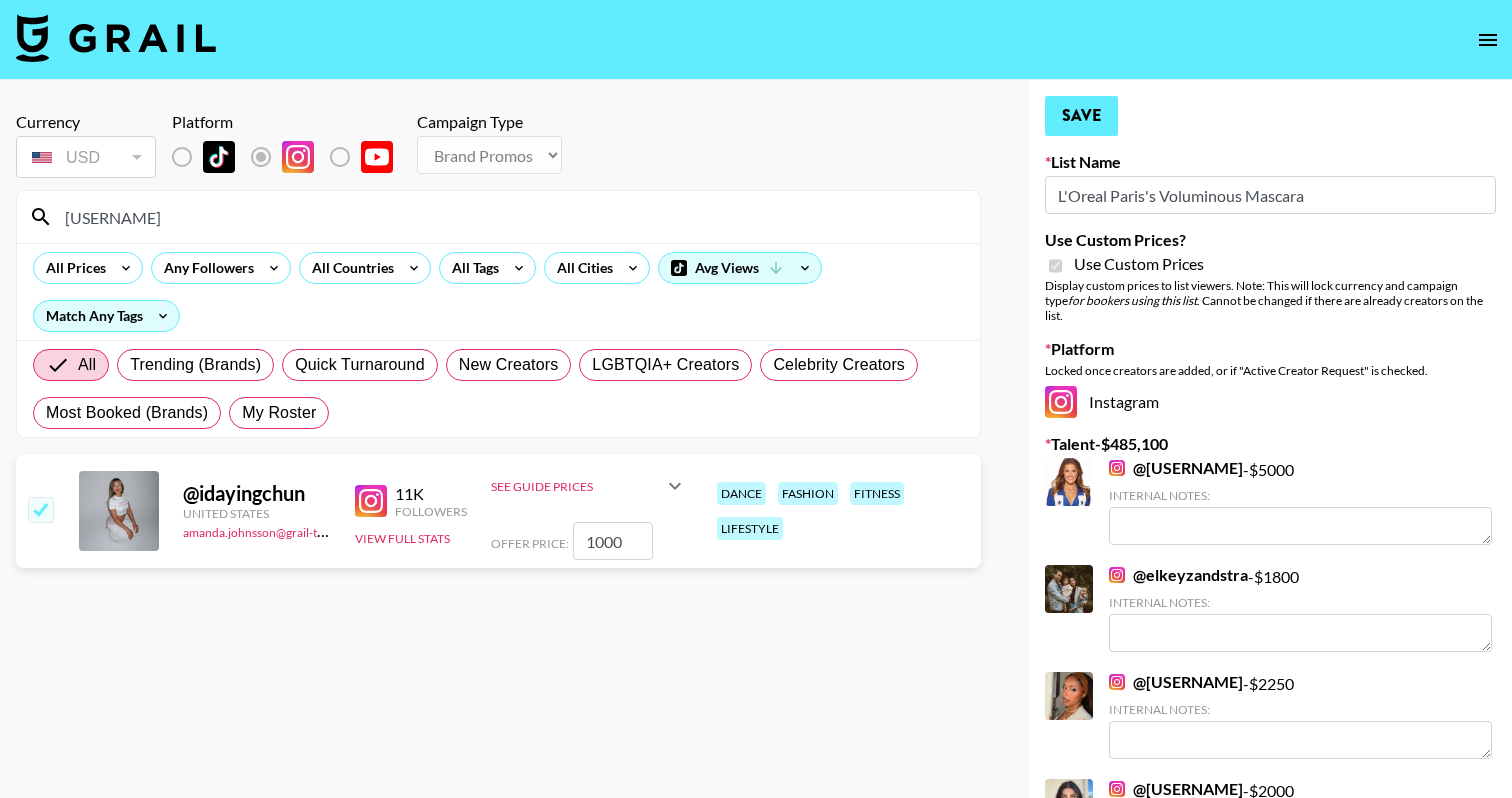 click on "Save" at bounding box center (1081, 116) 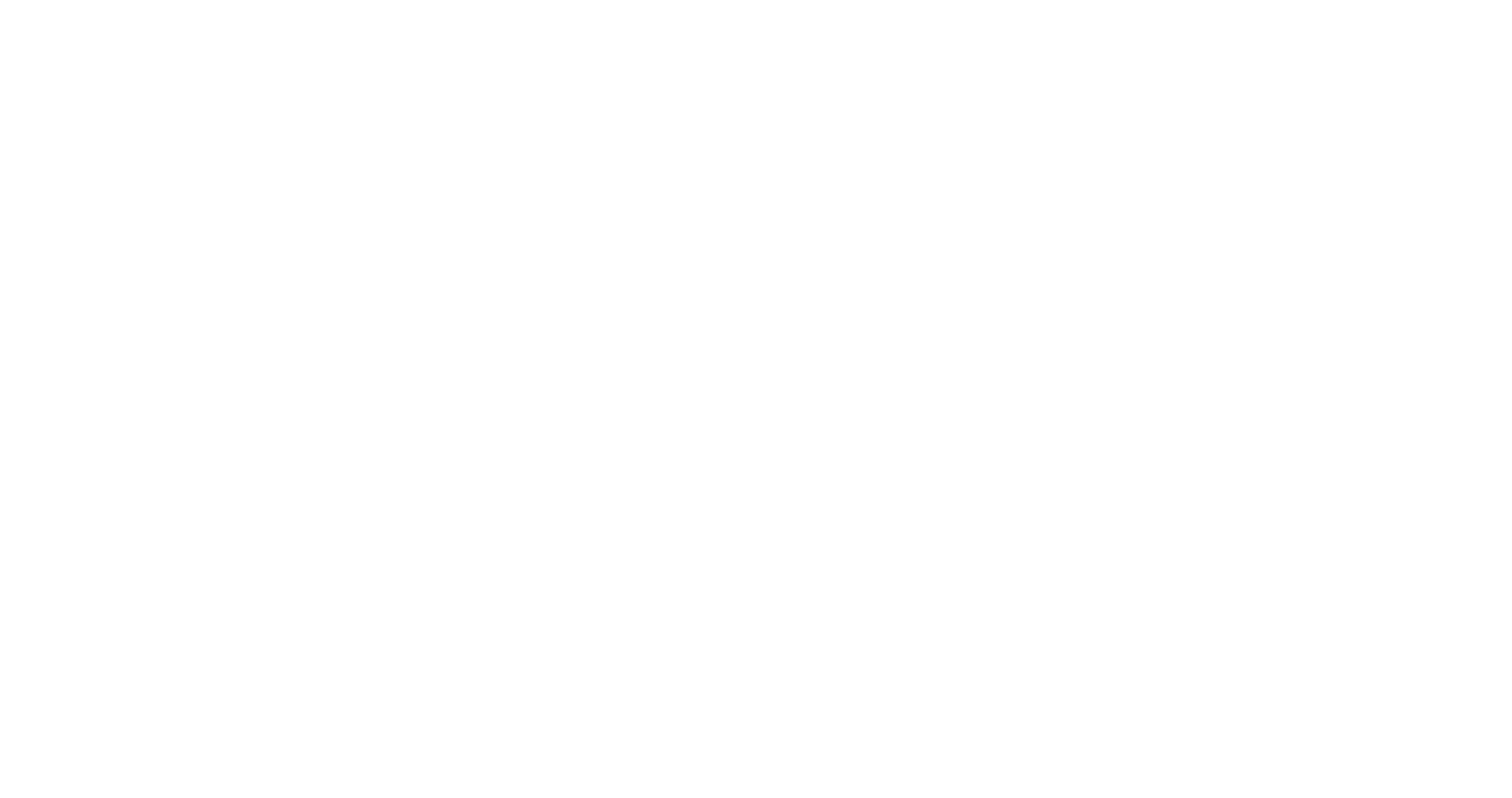 scroll, scrollTop: 0, scrollLeft: 0, axis: both 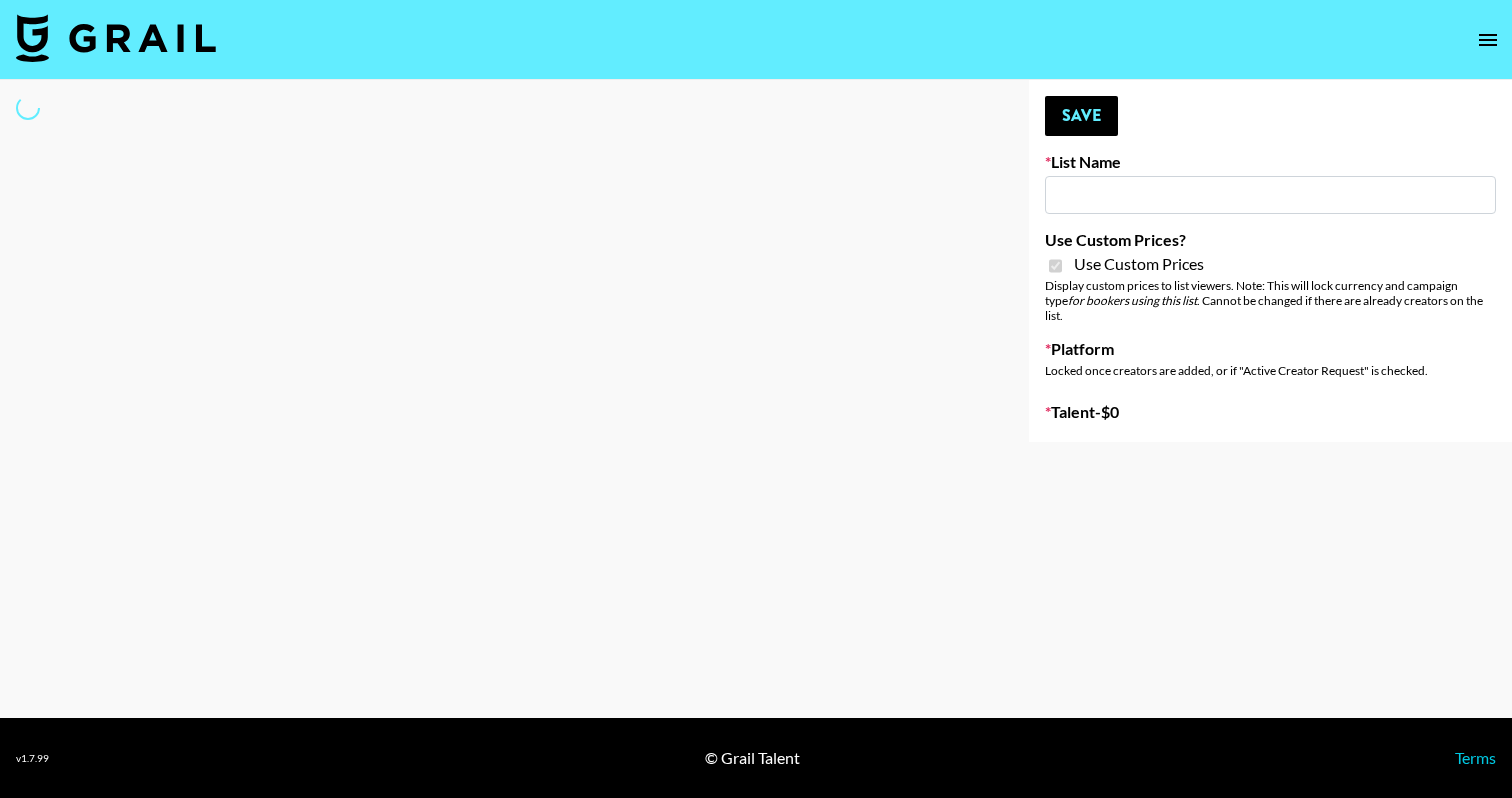type on "Shein (1st August)" 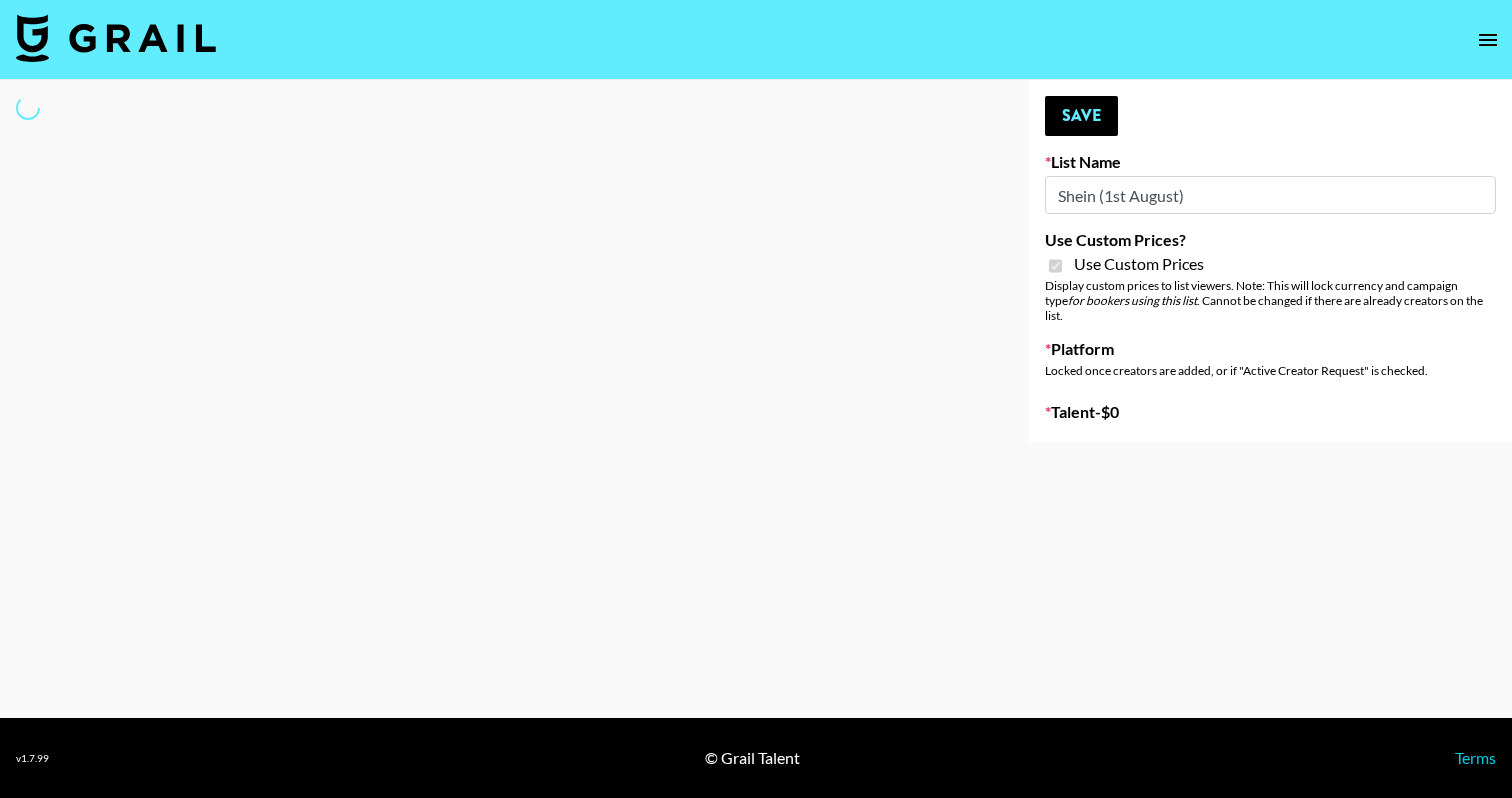 select on "Song" 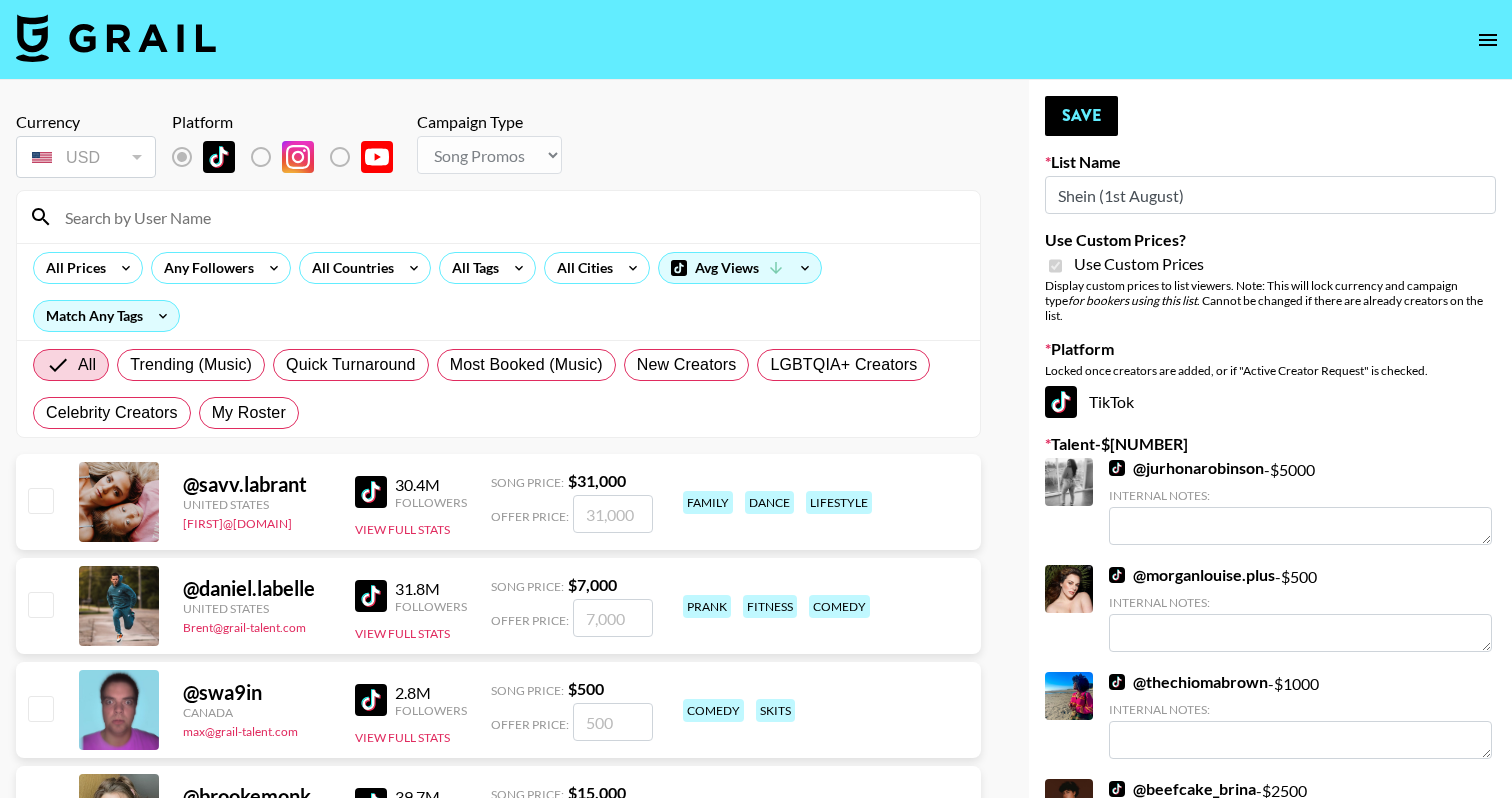 click at bounding box center [510, 217] 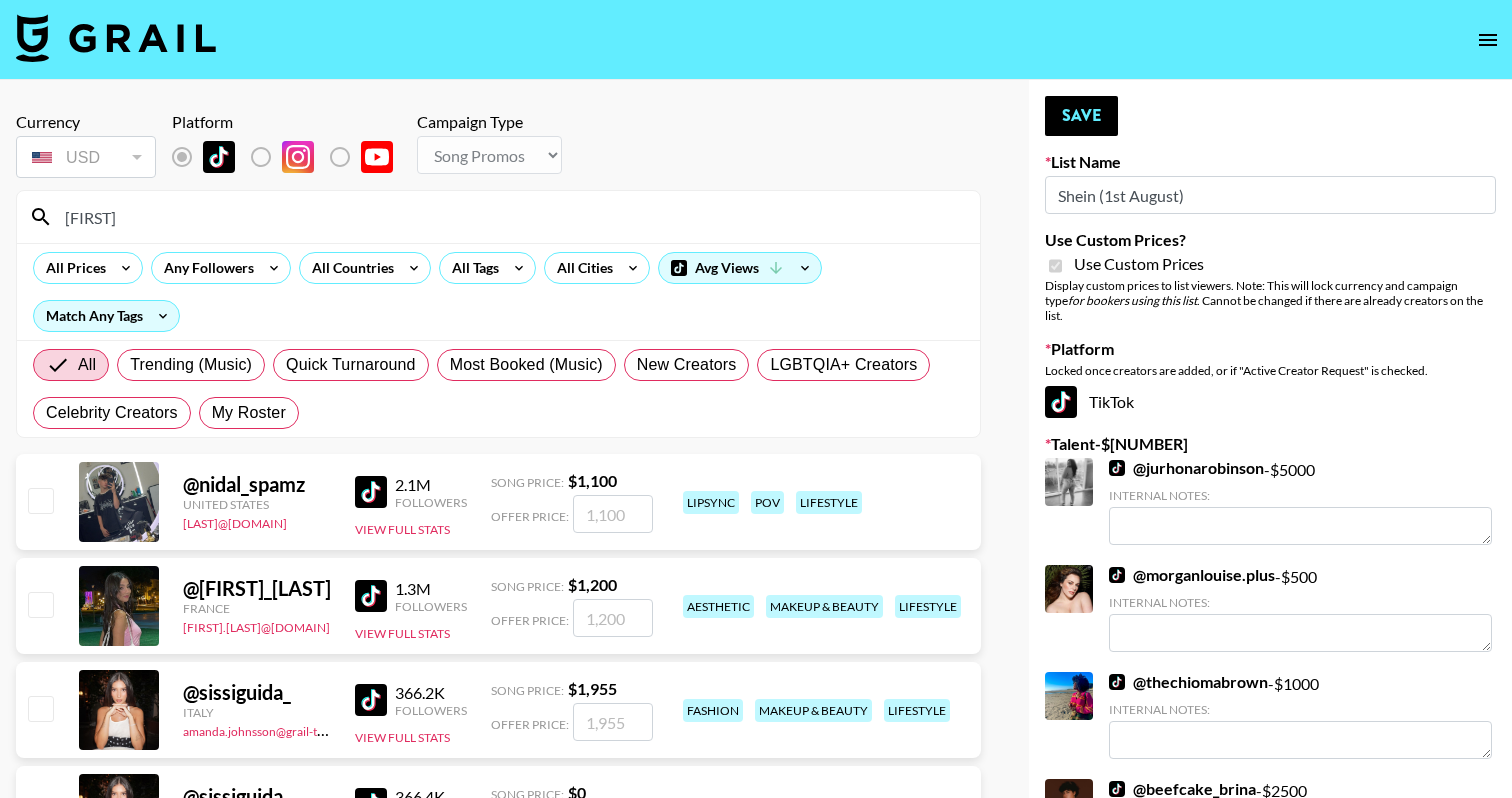 type on "idayi" 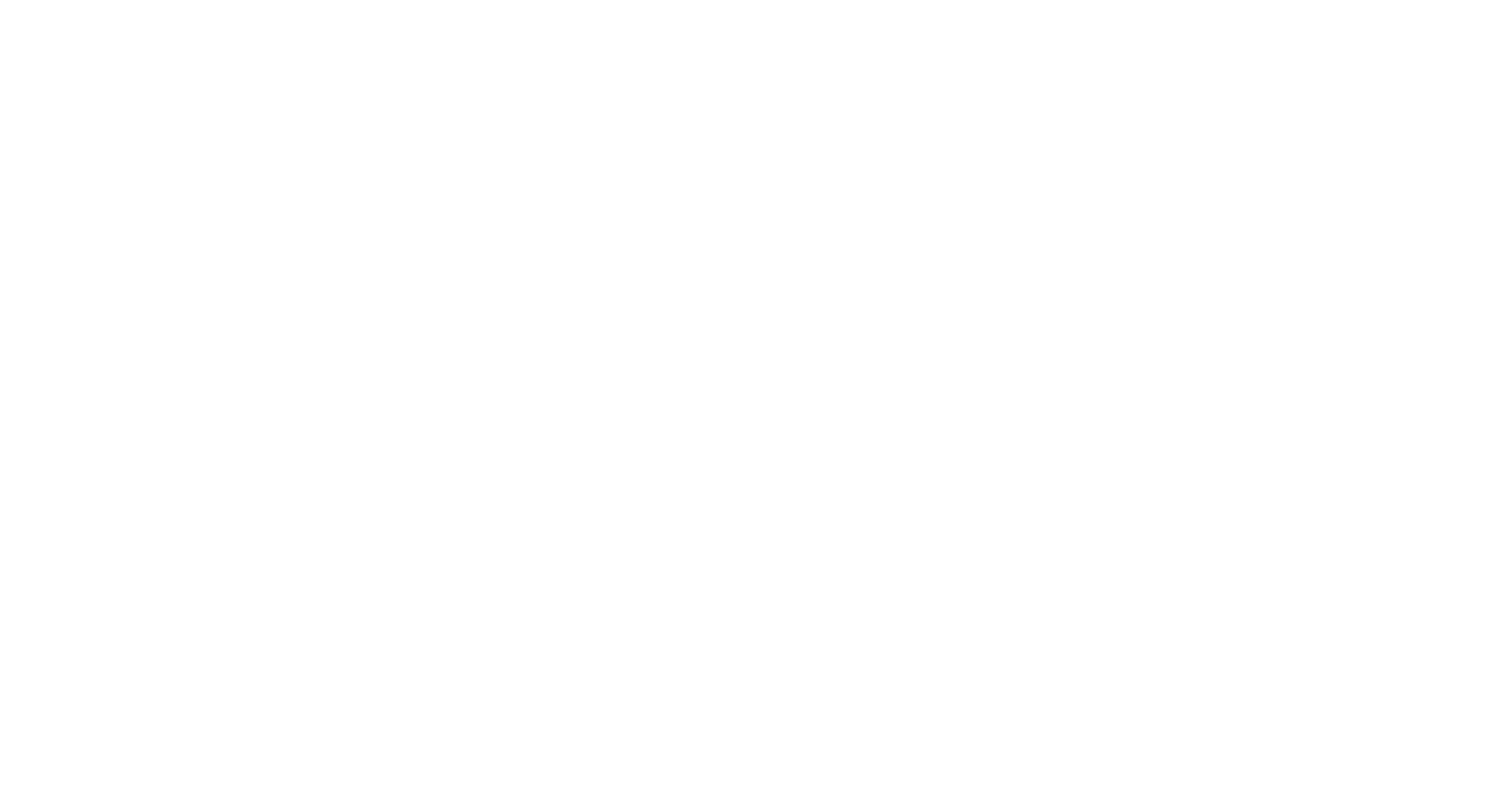 scroll, scrollTop: 0, scrollLeft: 0, axis: both 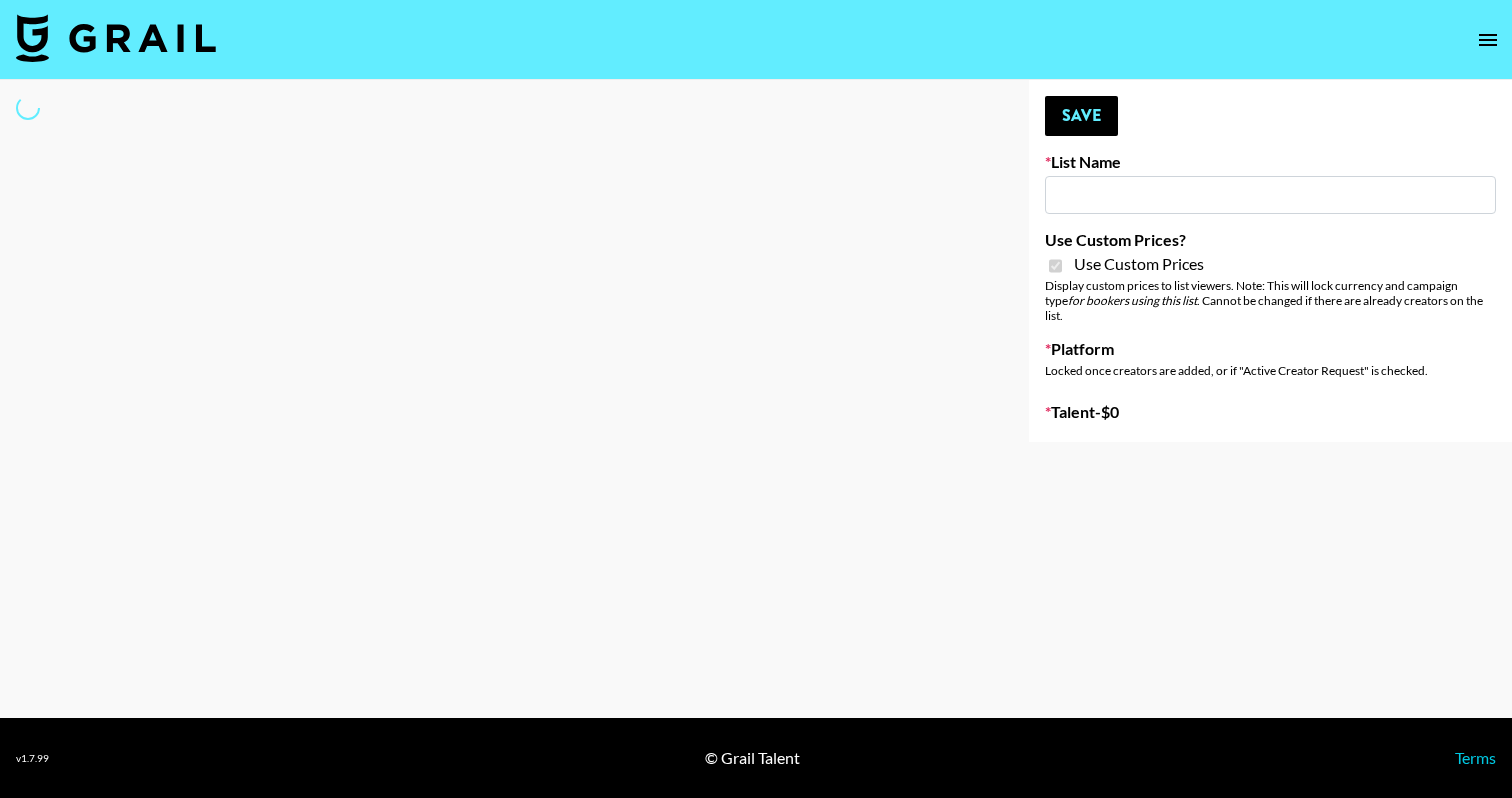 select on "Brand" 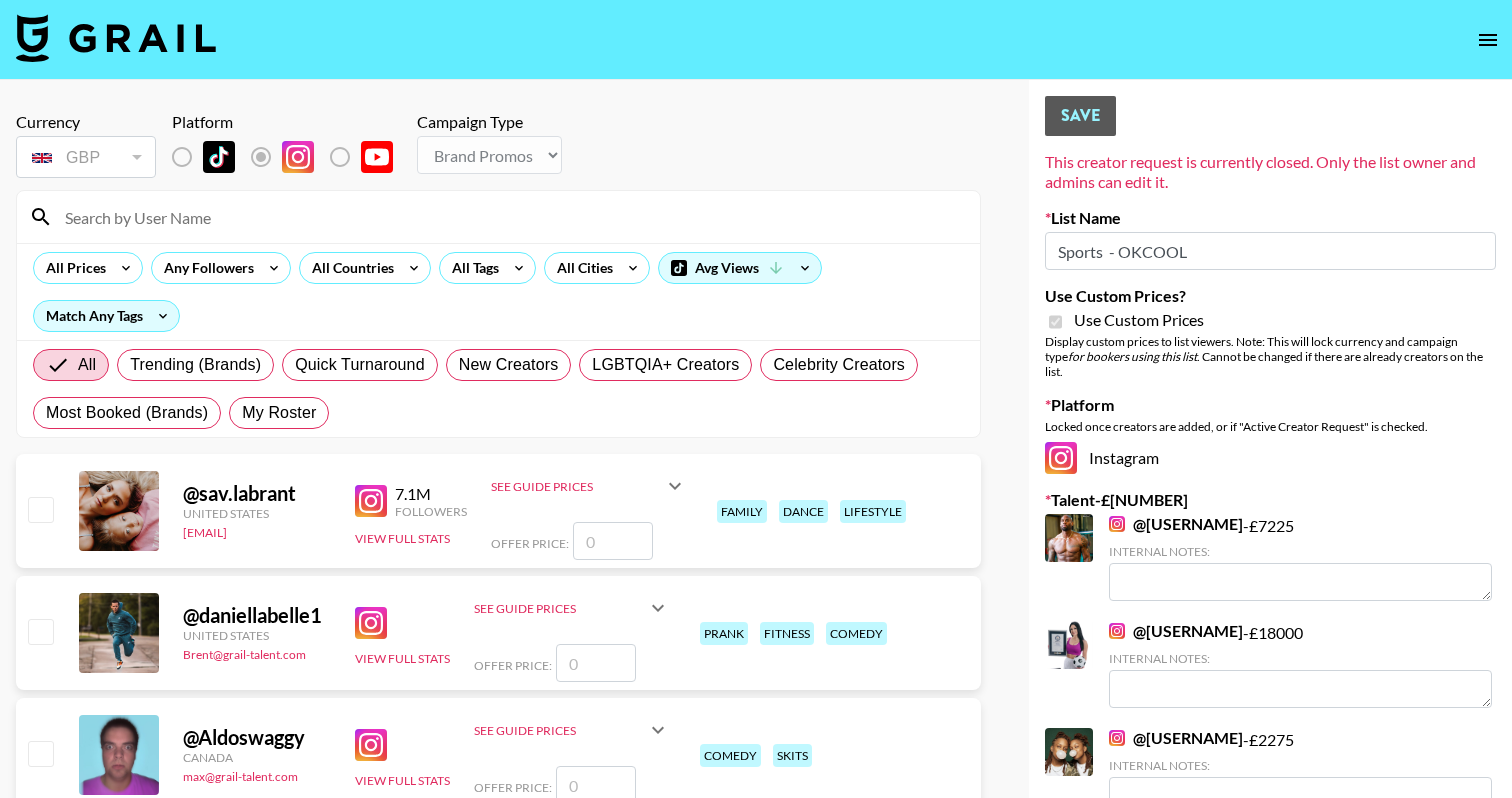 type on "Sports  - OKCOOL" 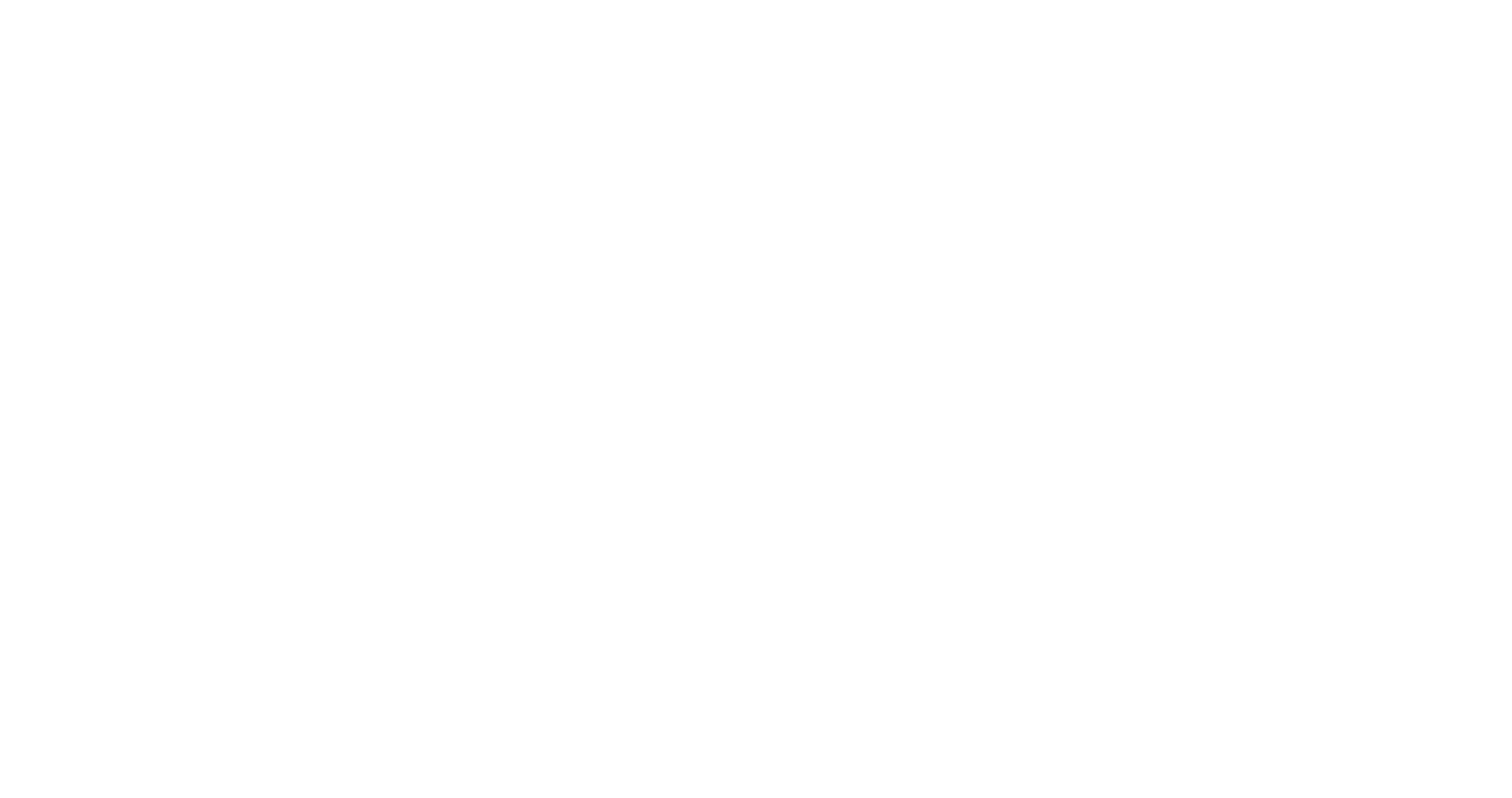 scroll, scrollTop: 0, scrollLeft: 0, axis: both 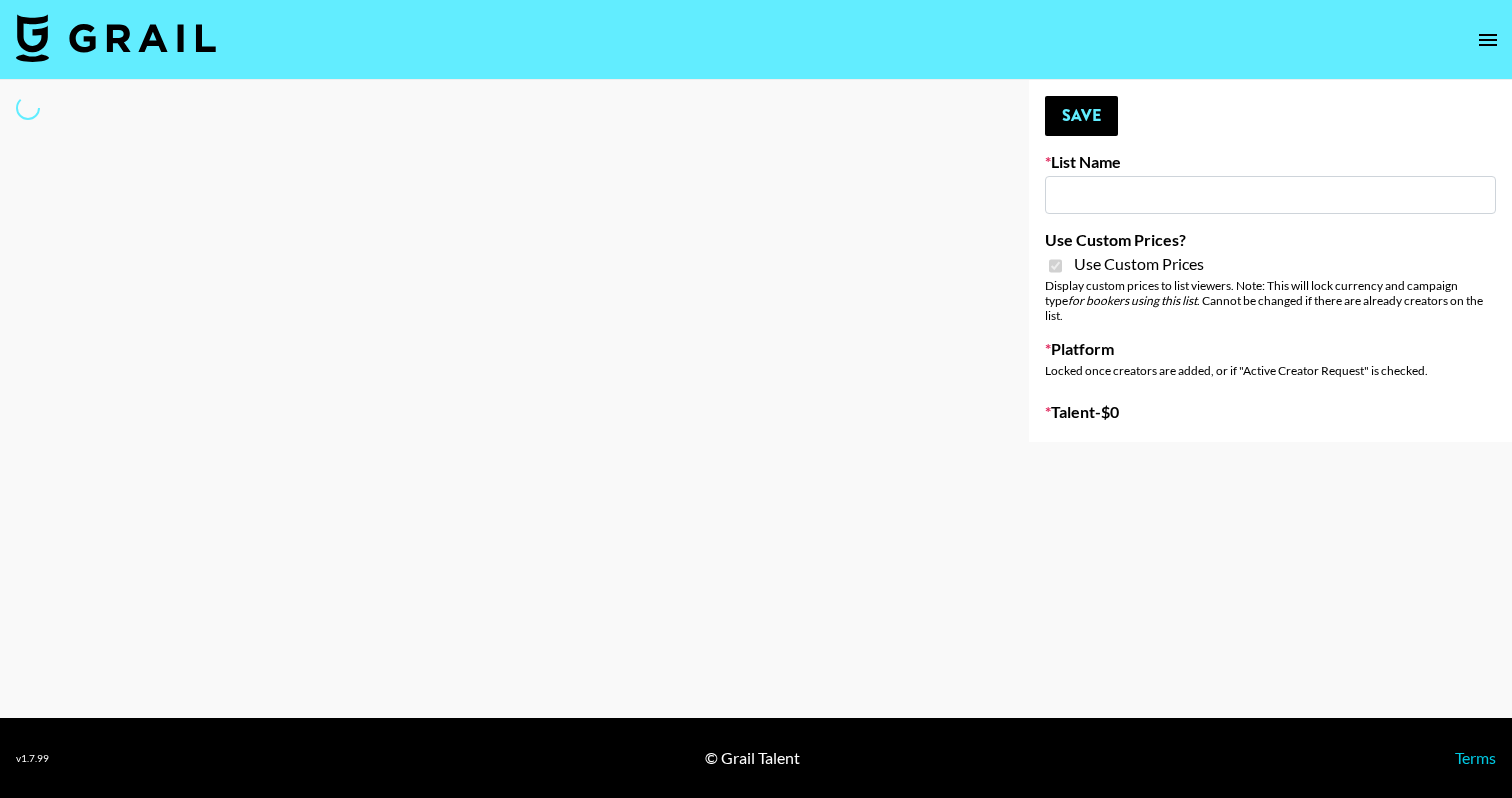 select on "Brand" 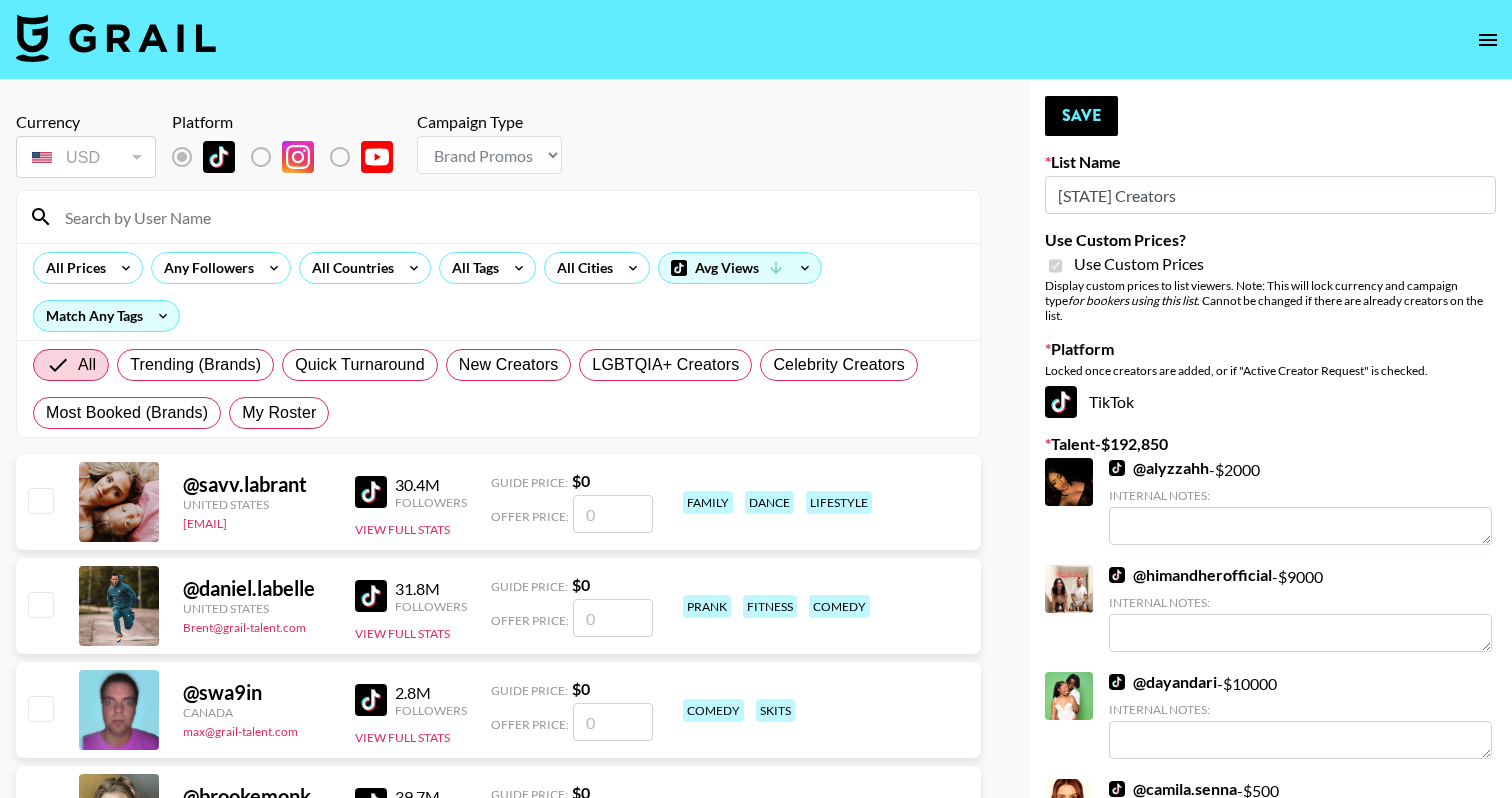 type on "Texan Creators" 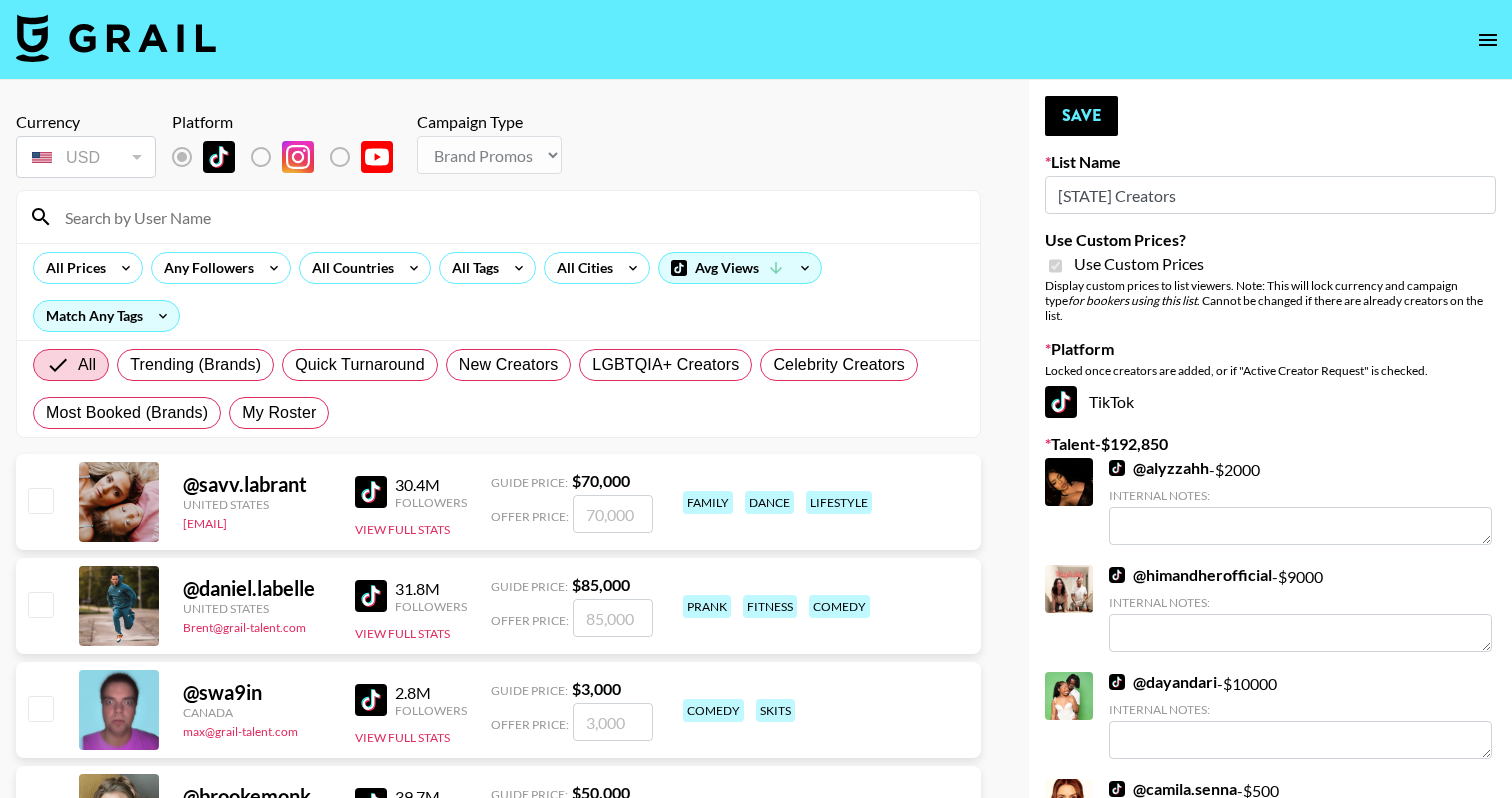 click at bounding box center (510, 217) 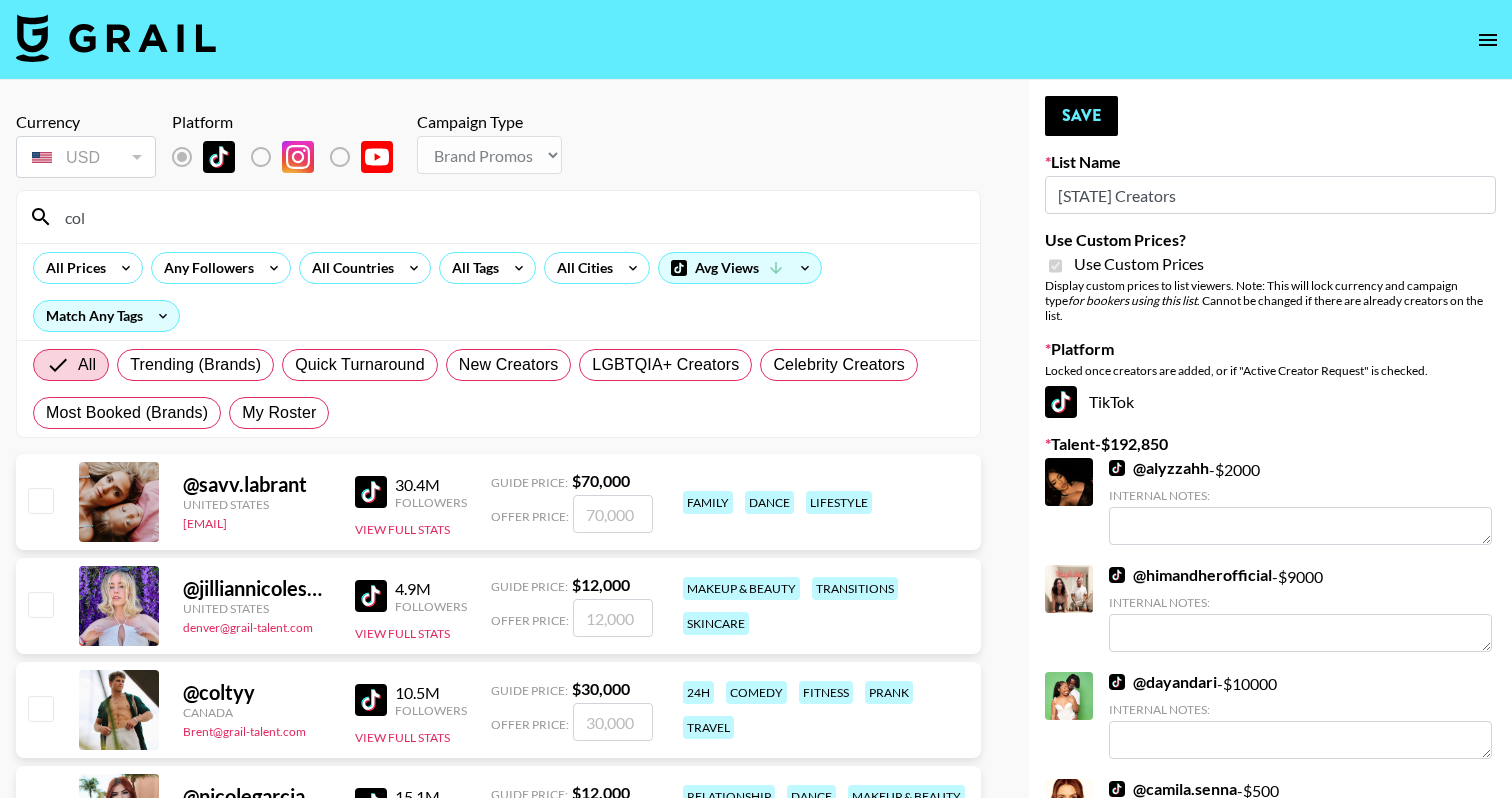 type on "coli" 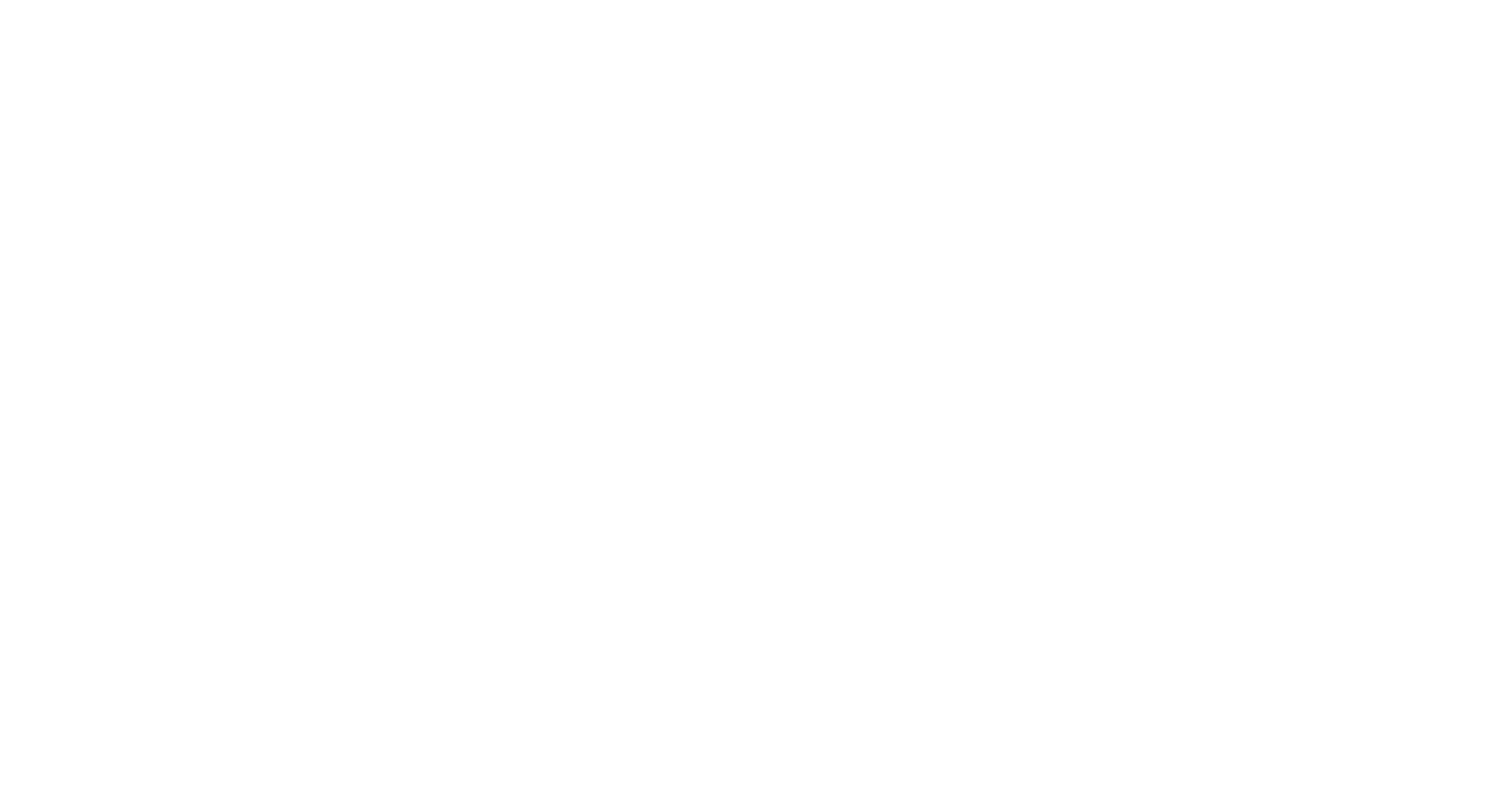 scroll, scrollTop: 0, scrollLeft: 0, axis: both 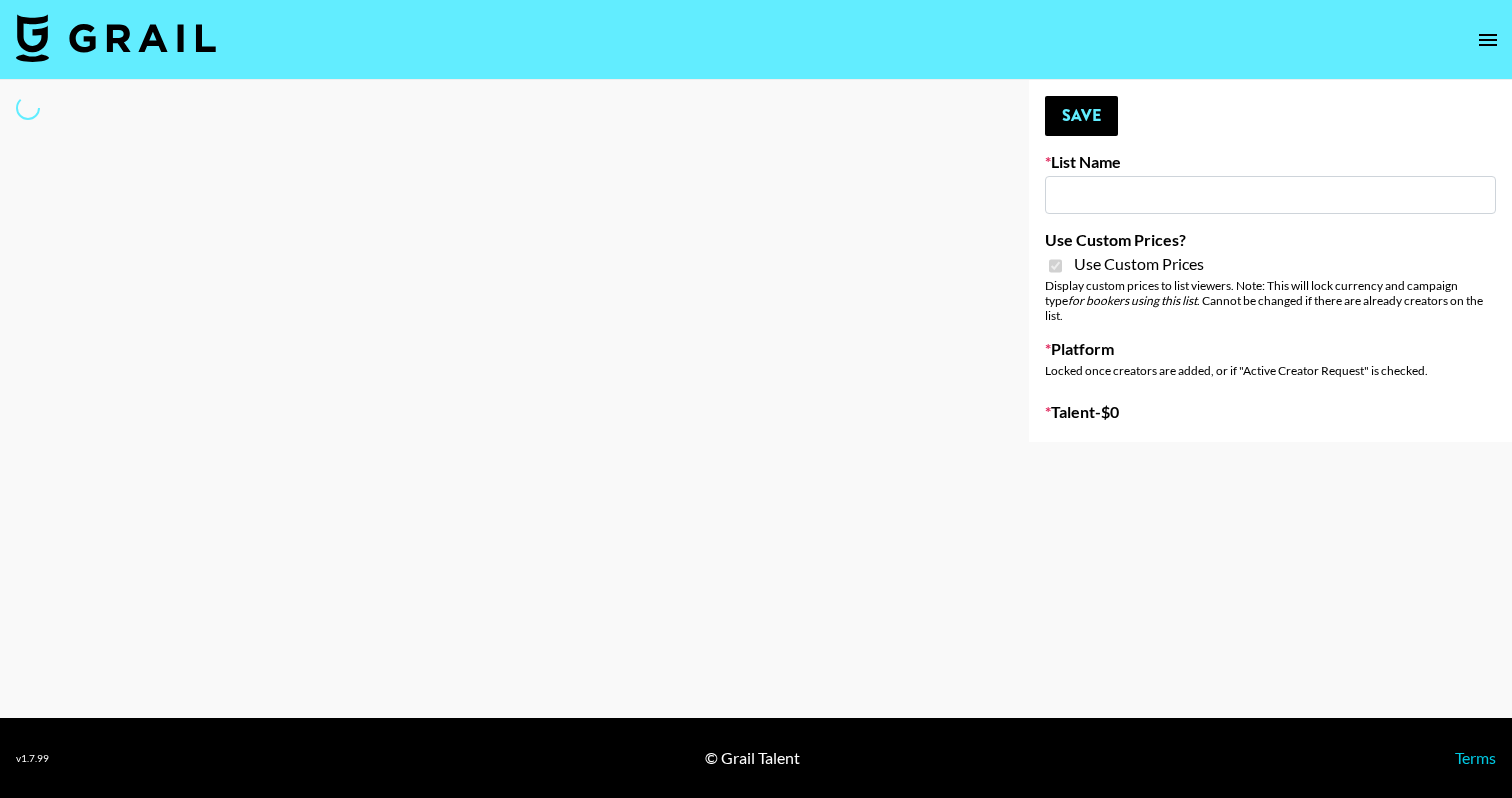 type on "Energy Brand (Unspecified, US)" 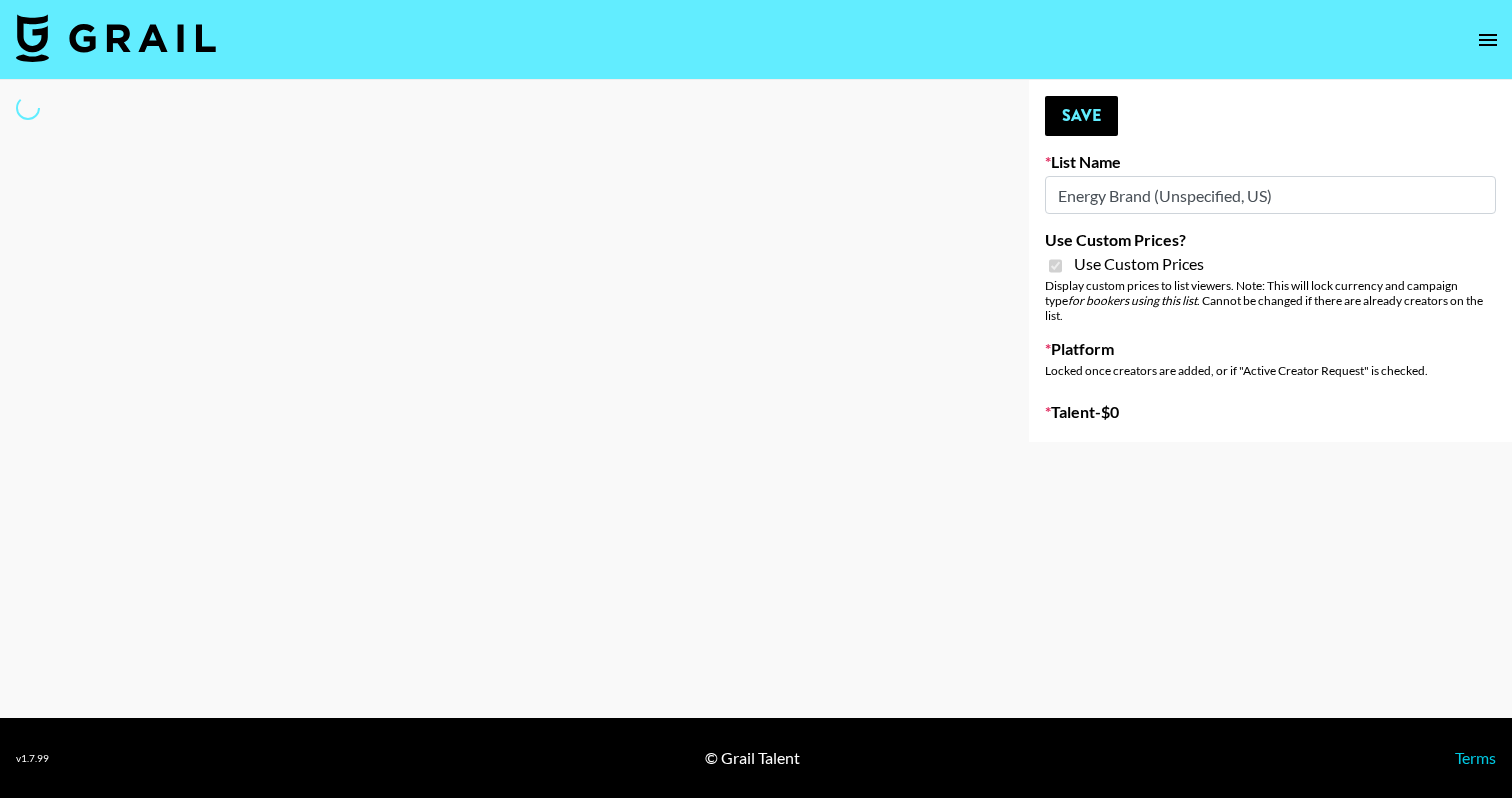 select on "Brand" 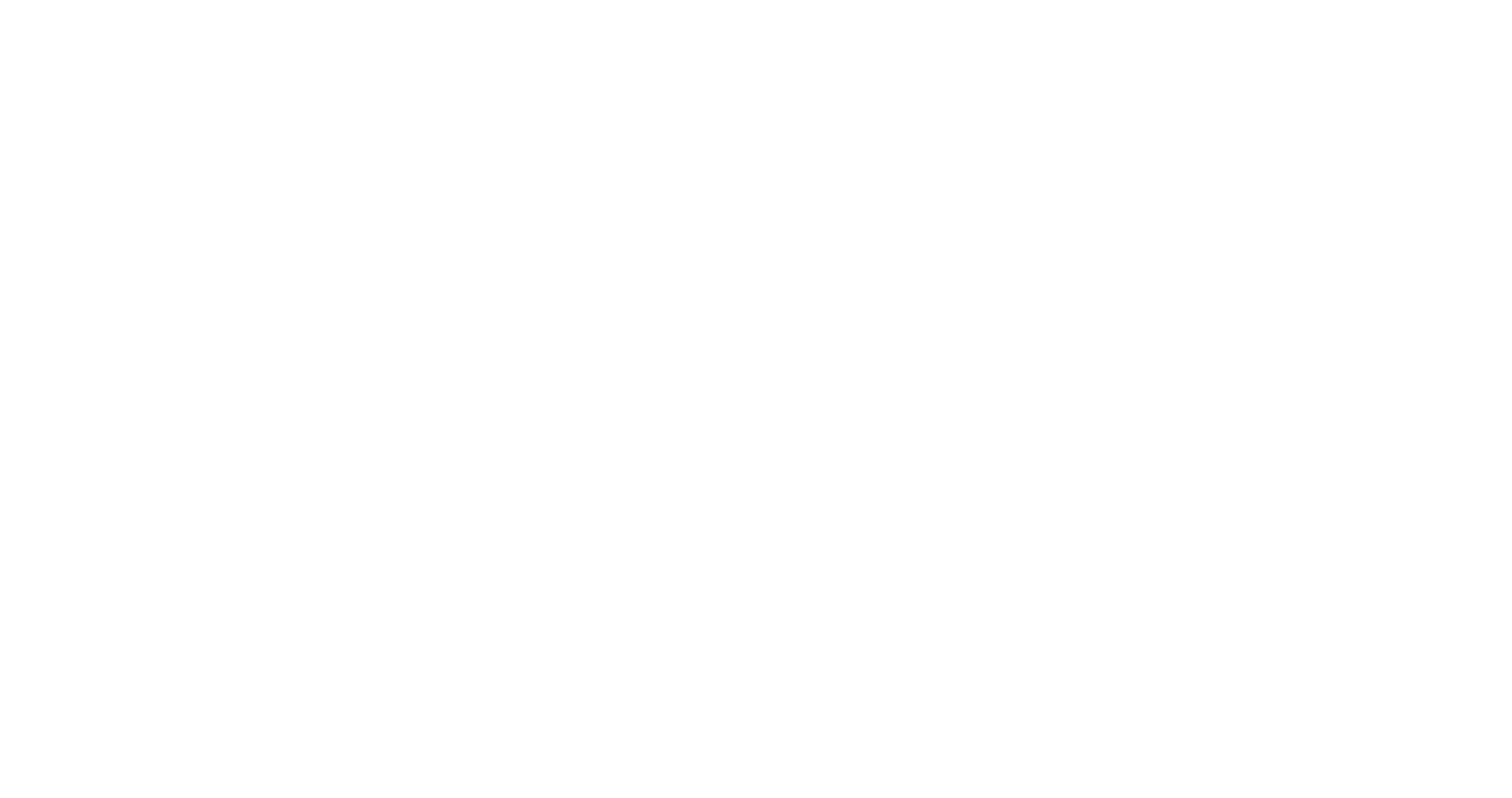 scroll, scrollTop: 0, scrollLeft: 0, axis: both 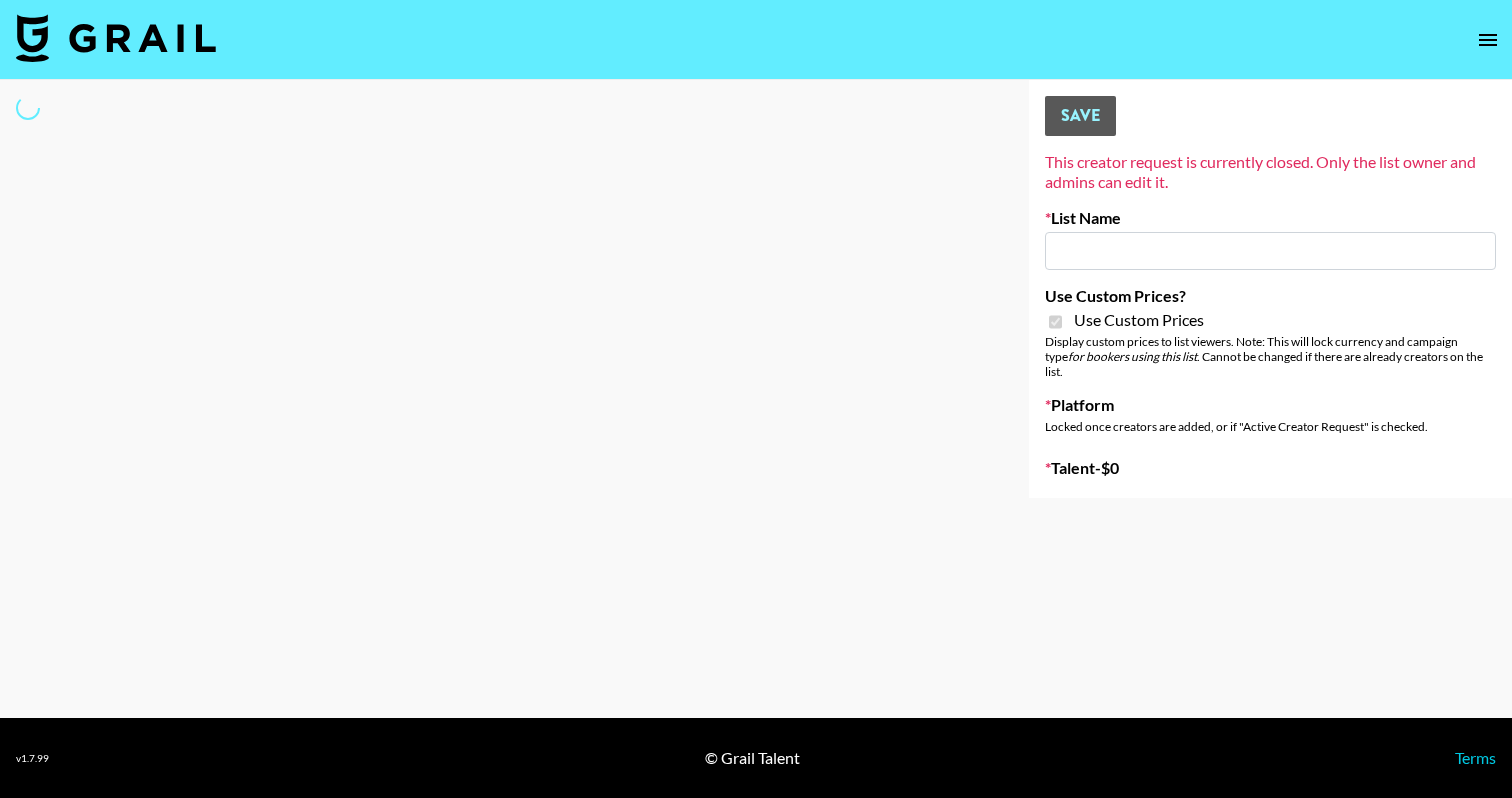 select on "Brand" 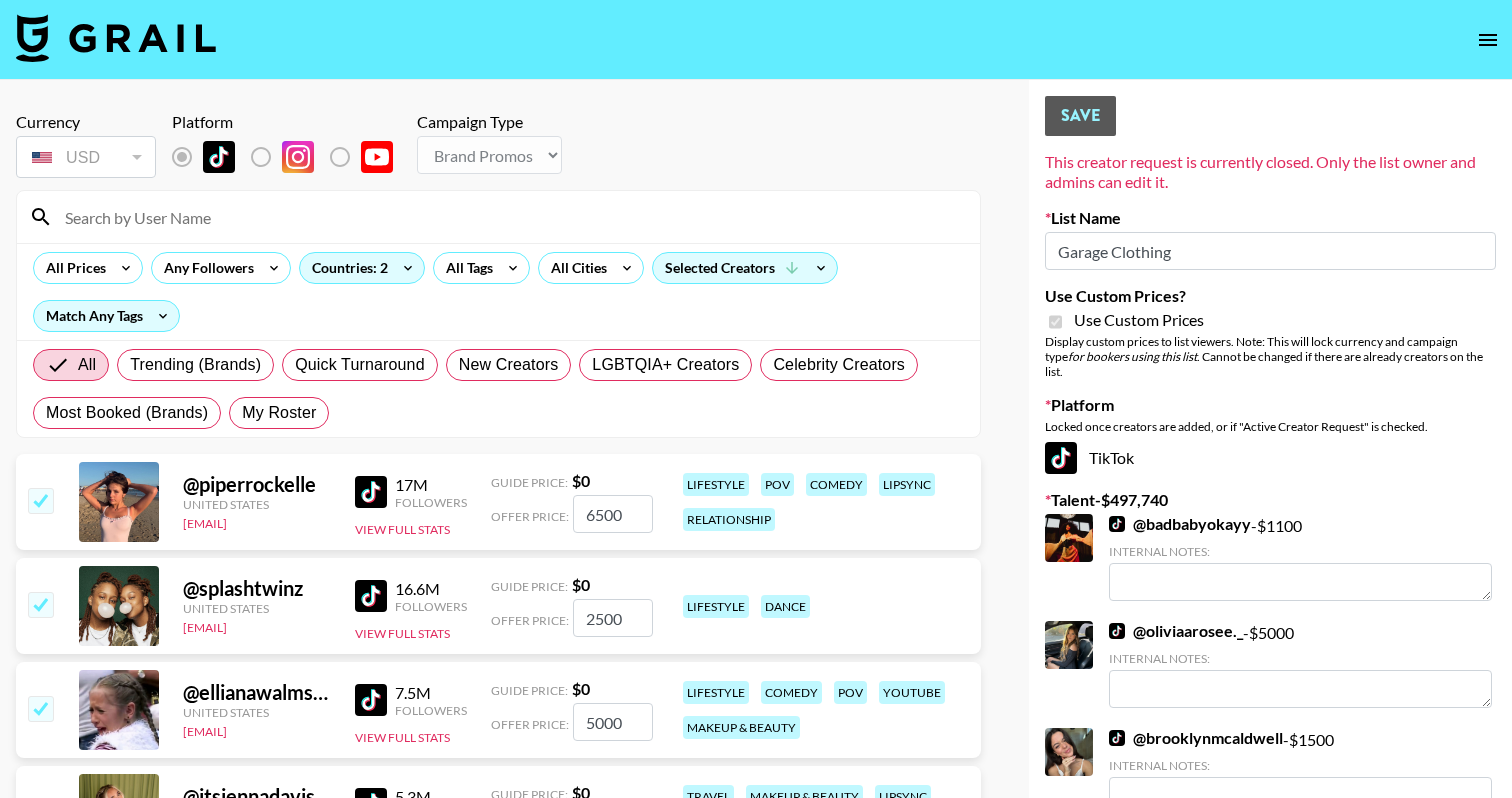 type on "Garage Clothing" 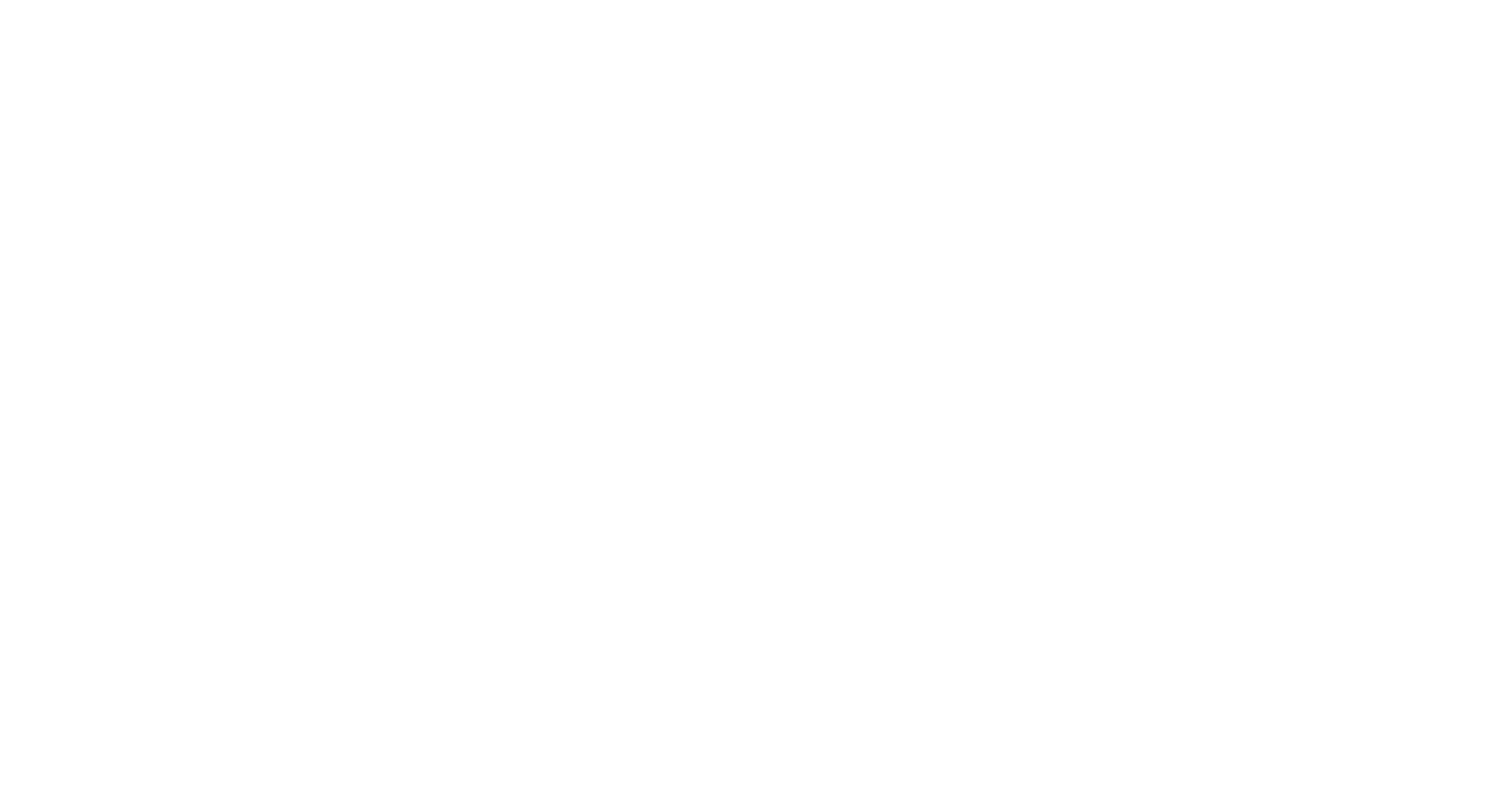 scroll, scrollTop: 0, scrollLeft: 0, axis: both 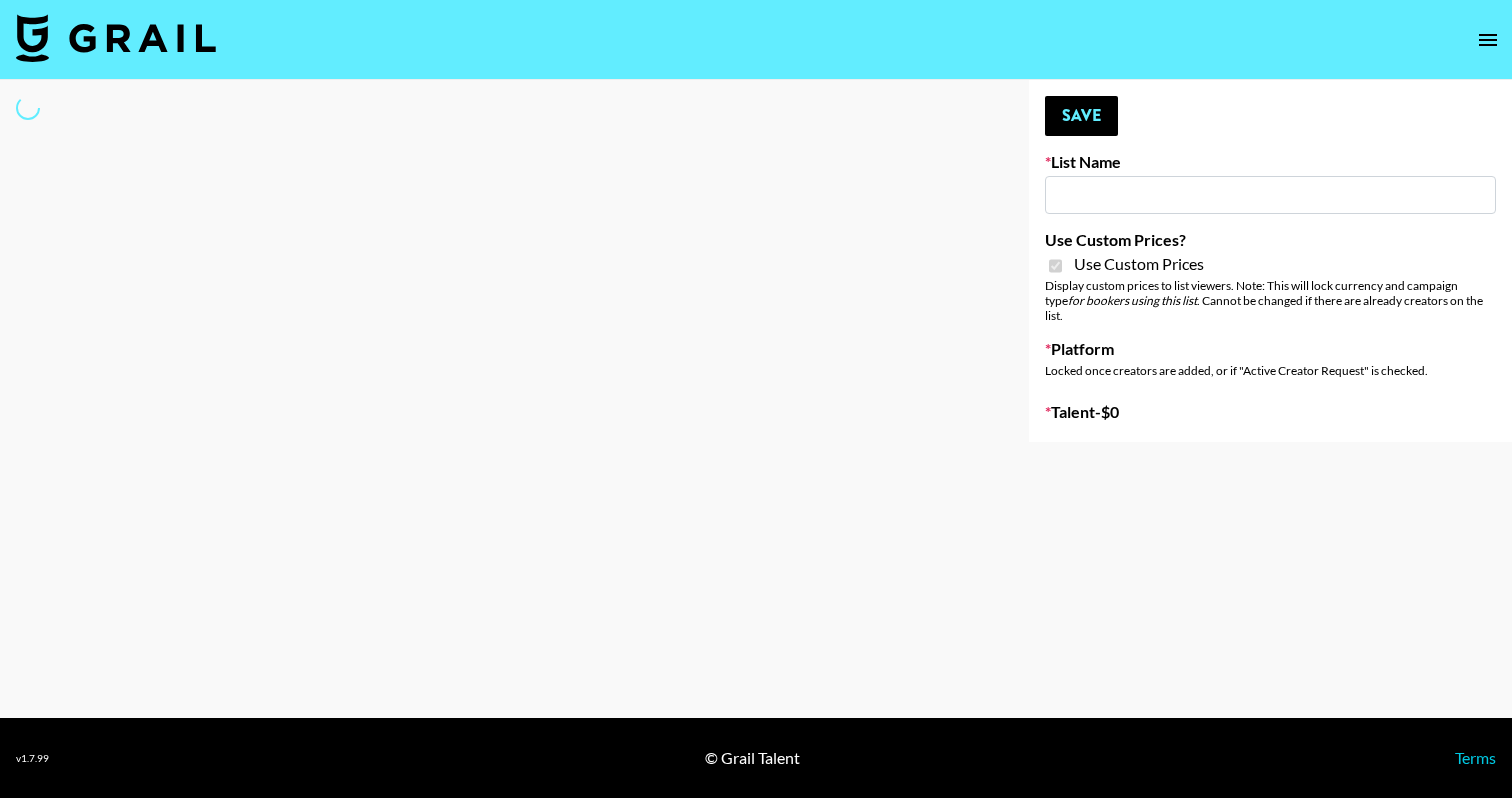 select on "Brand" 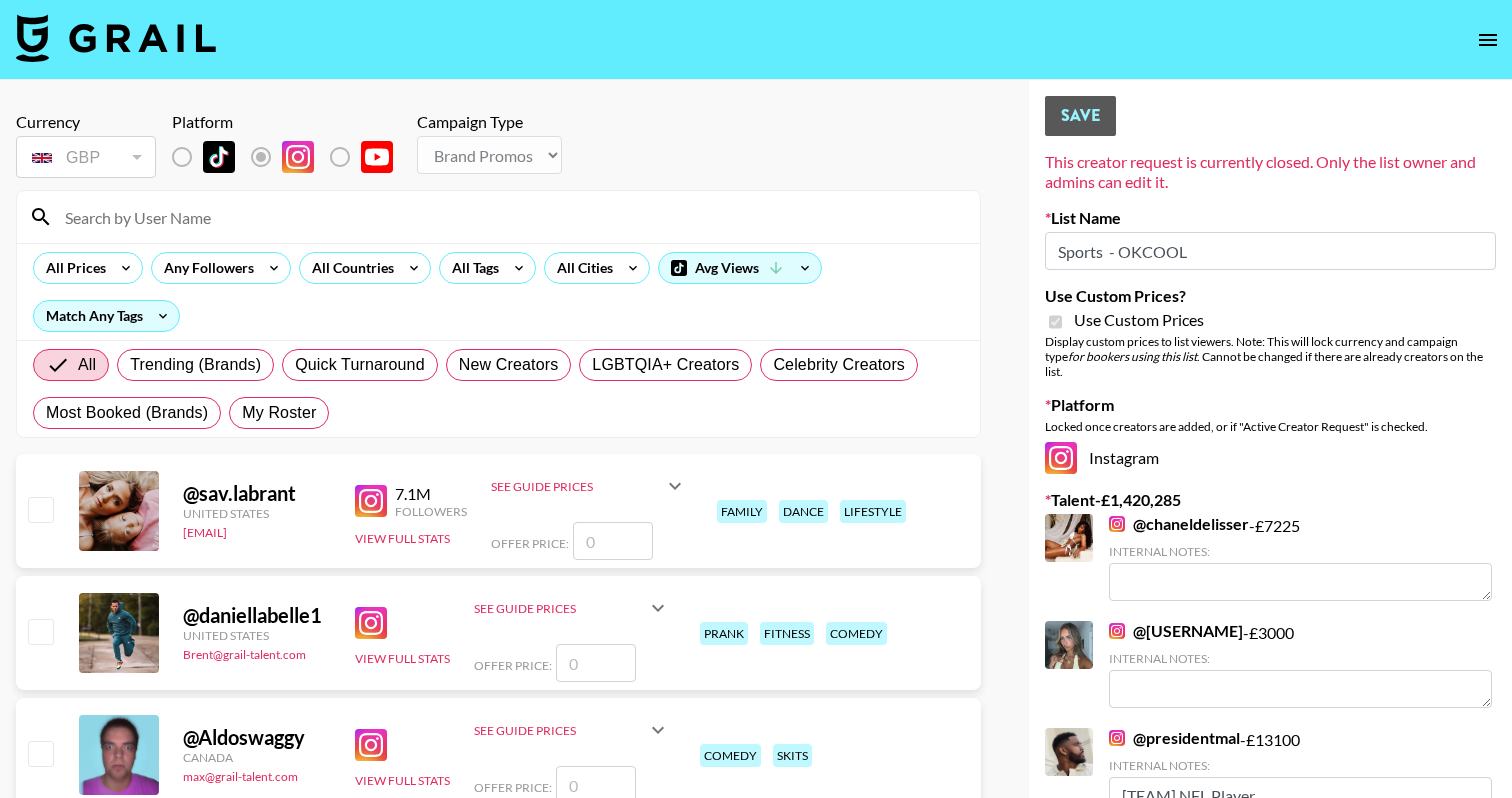 type on "Sports  - OKCOOL" 